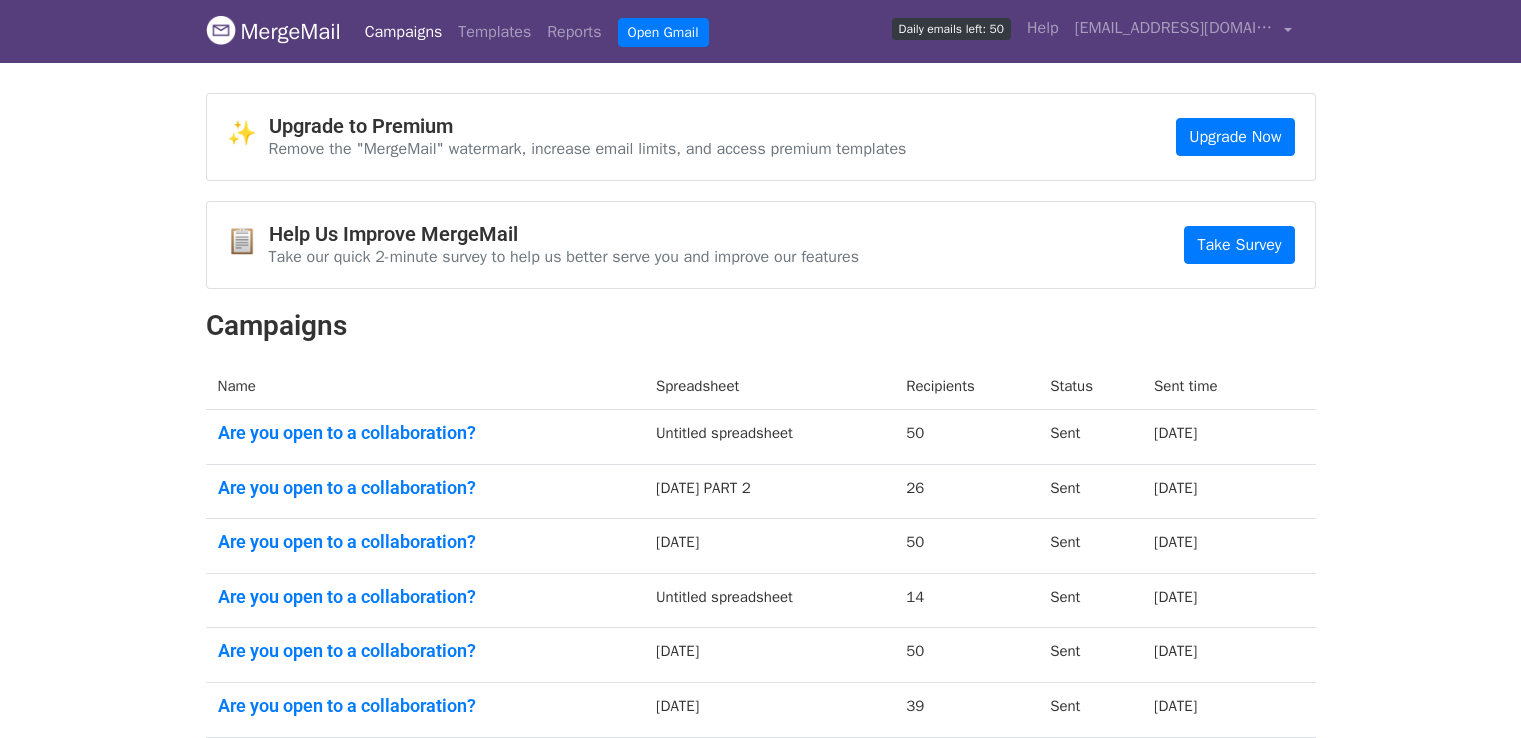 scroll, scrollTop: 0, scrollLeft: 0, axis: both 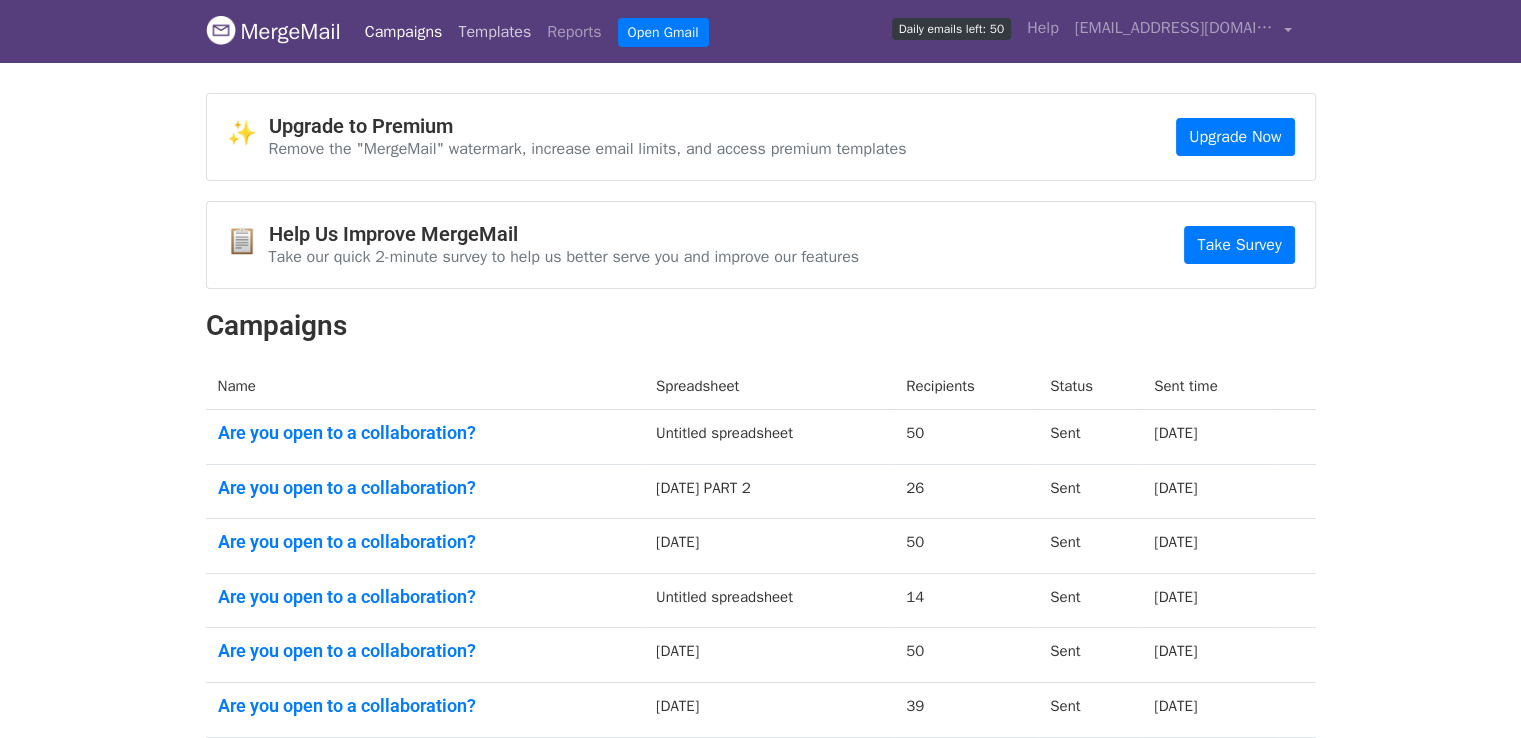 click on "Templates" at bounding box center [494, 32] 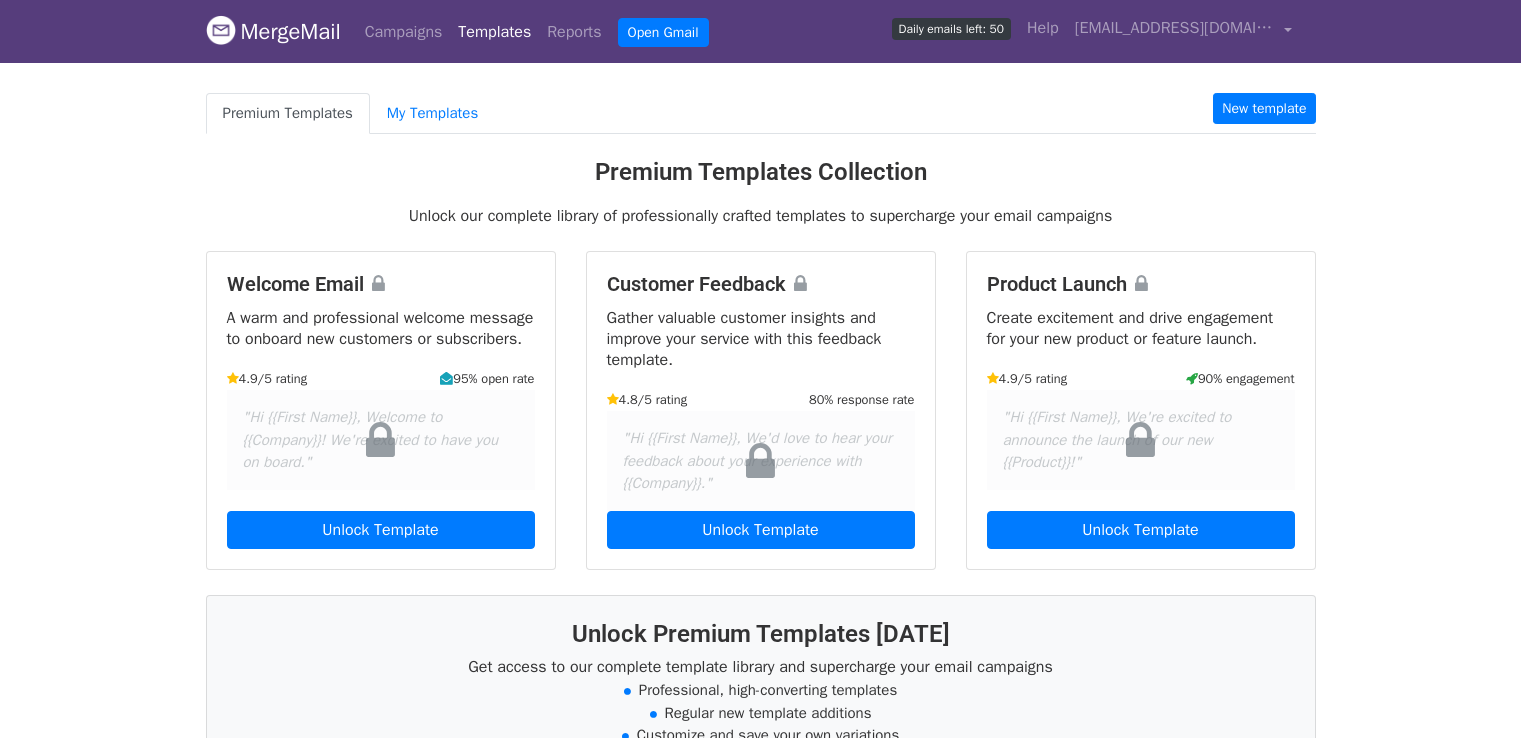 scroll, scrollTop: 0, scrollLeft: 0, axis: both 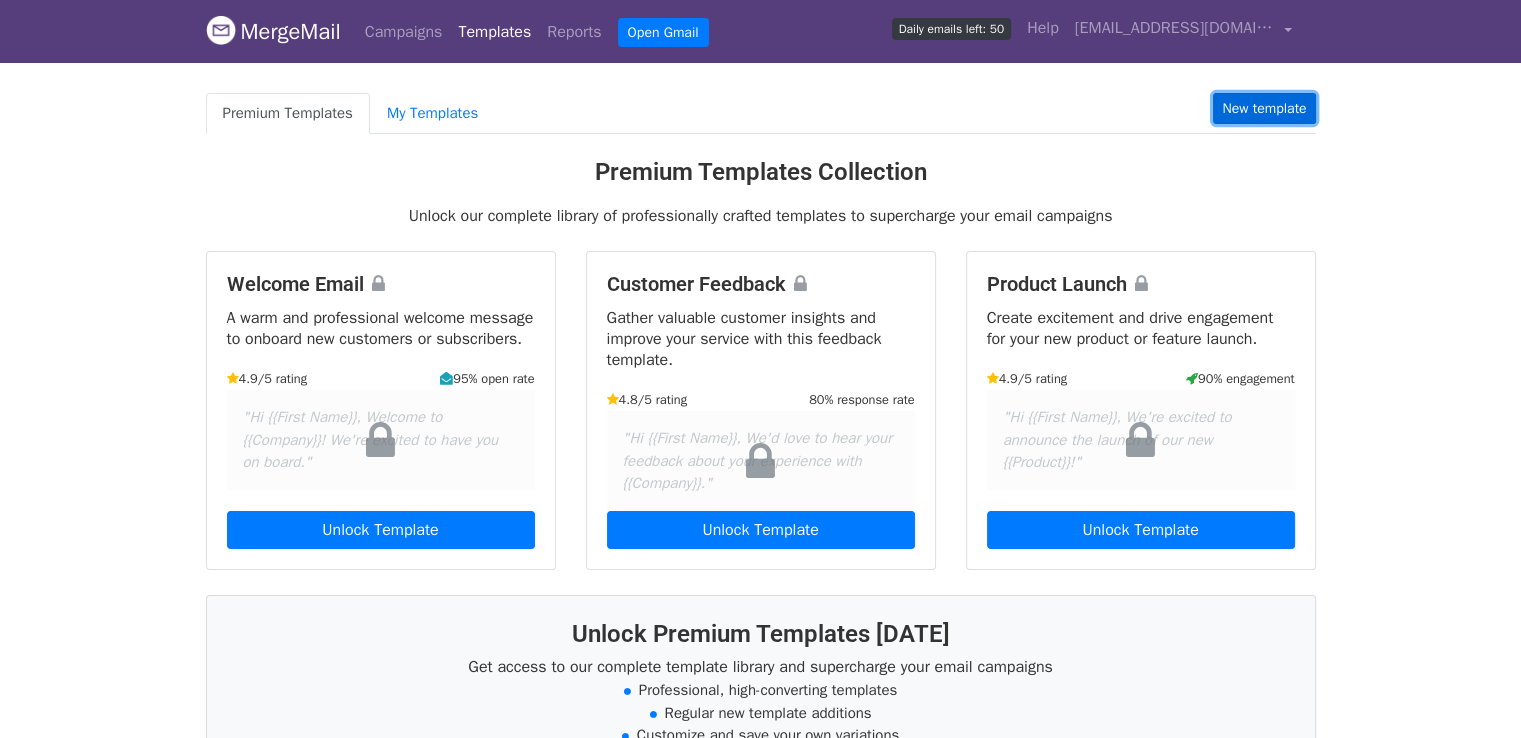 click on "New template" at bounding box center [1264, 108] 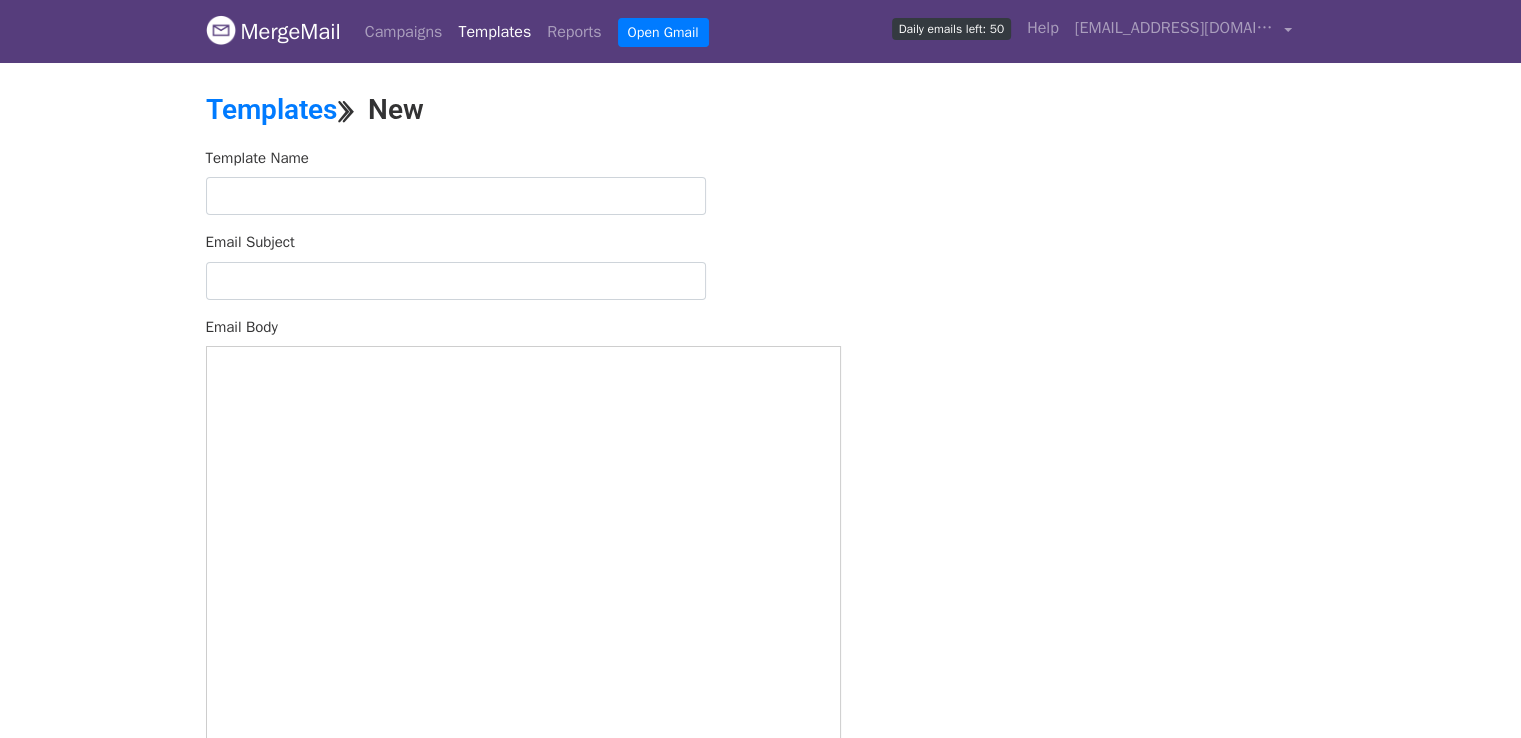 scroll, scrollTop: 0, scrollLeft: 0, axis: both 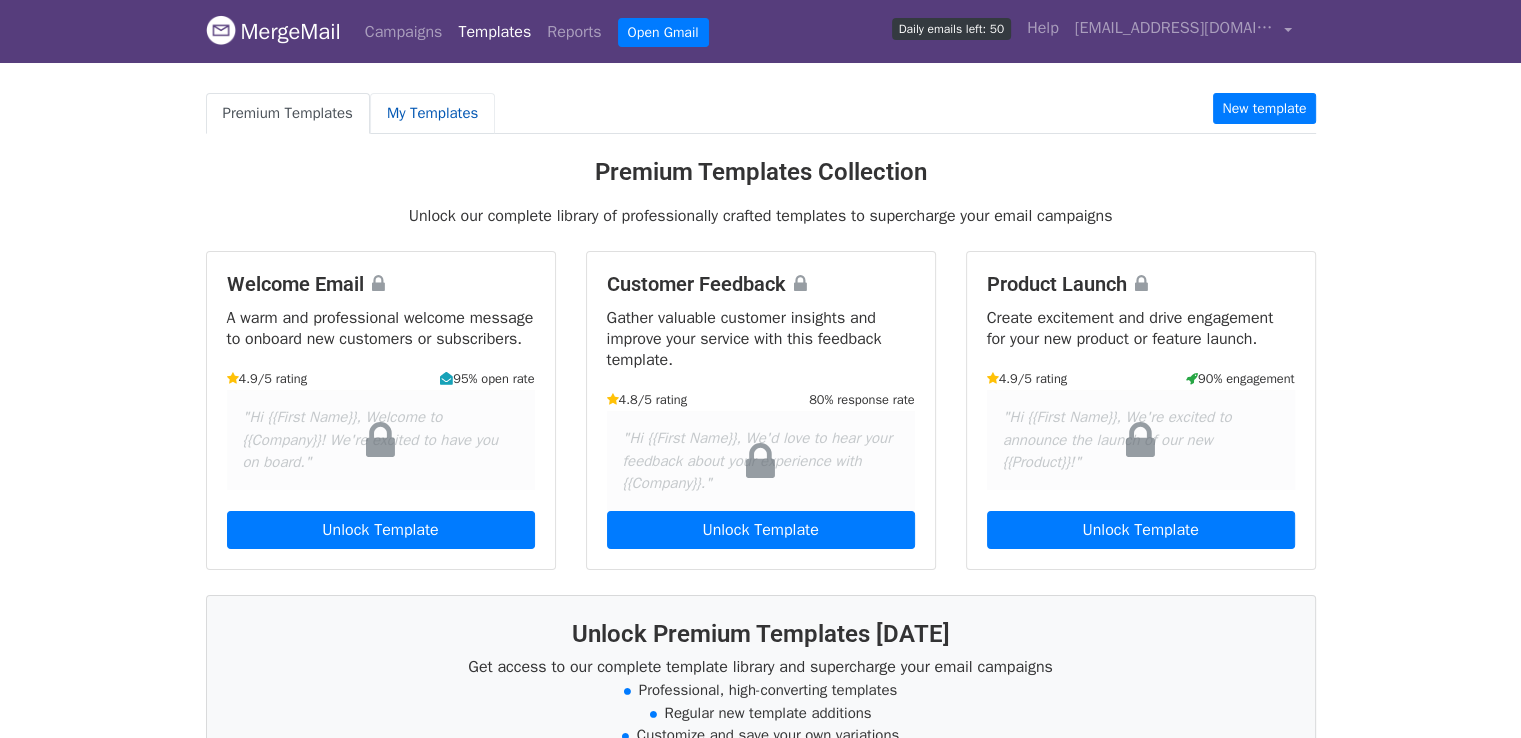 click on "My Templates" at bounding box center (432, 113) 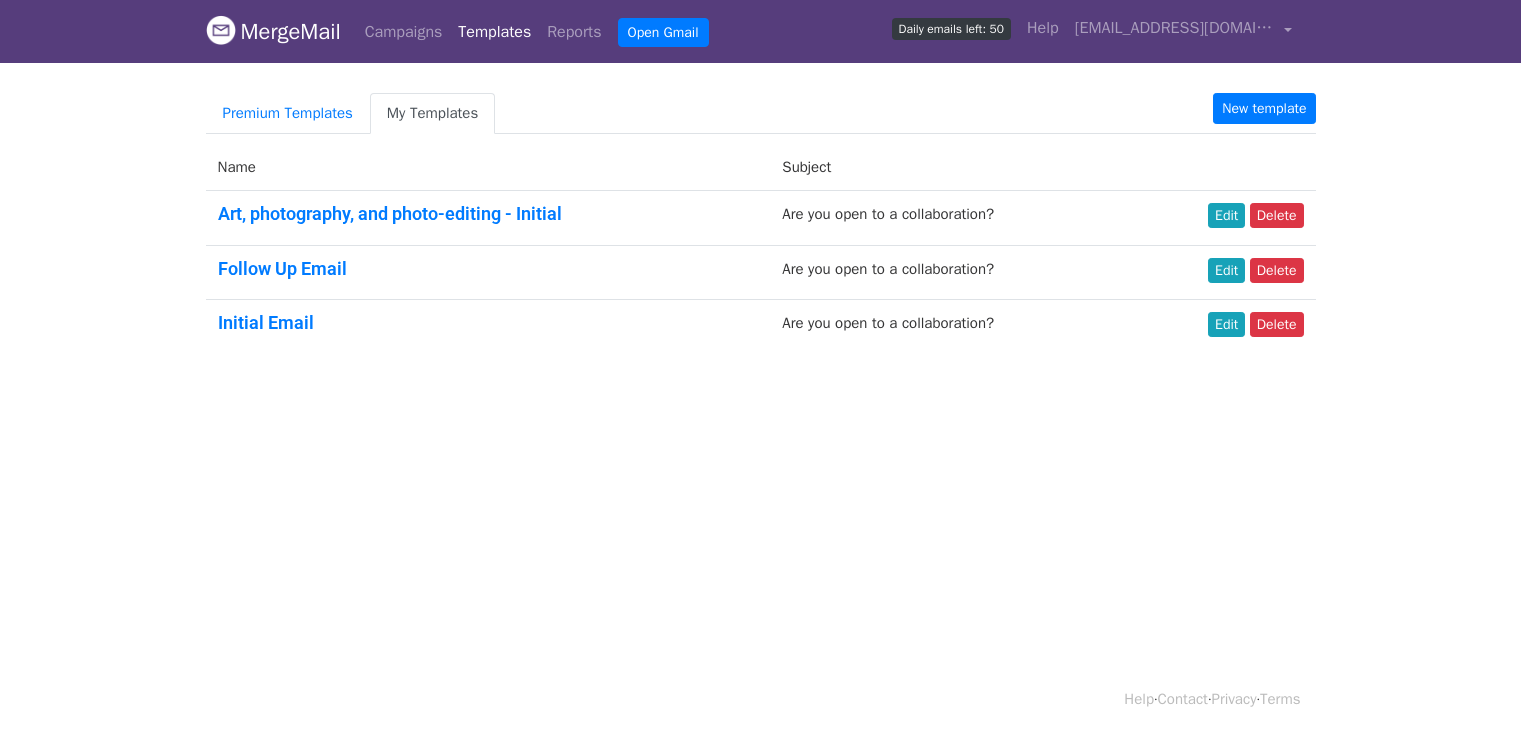 scroll, scrollTop: 0, scrollLeft: 0, axis: both 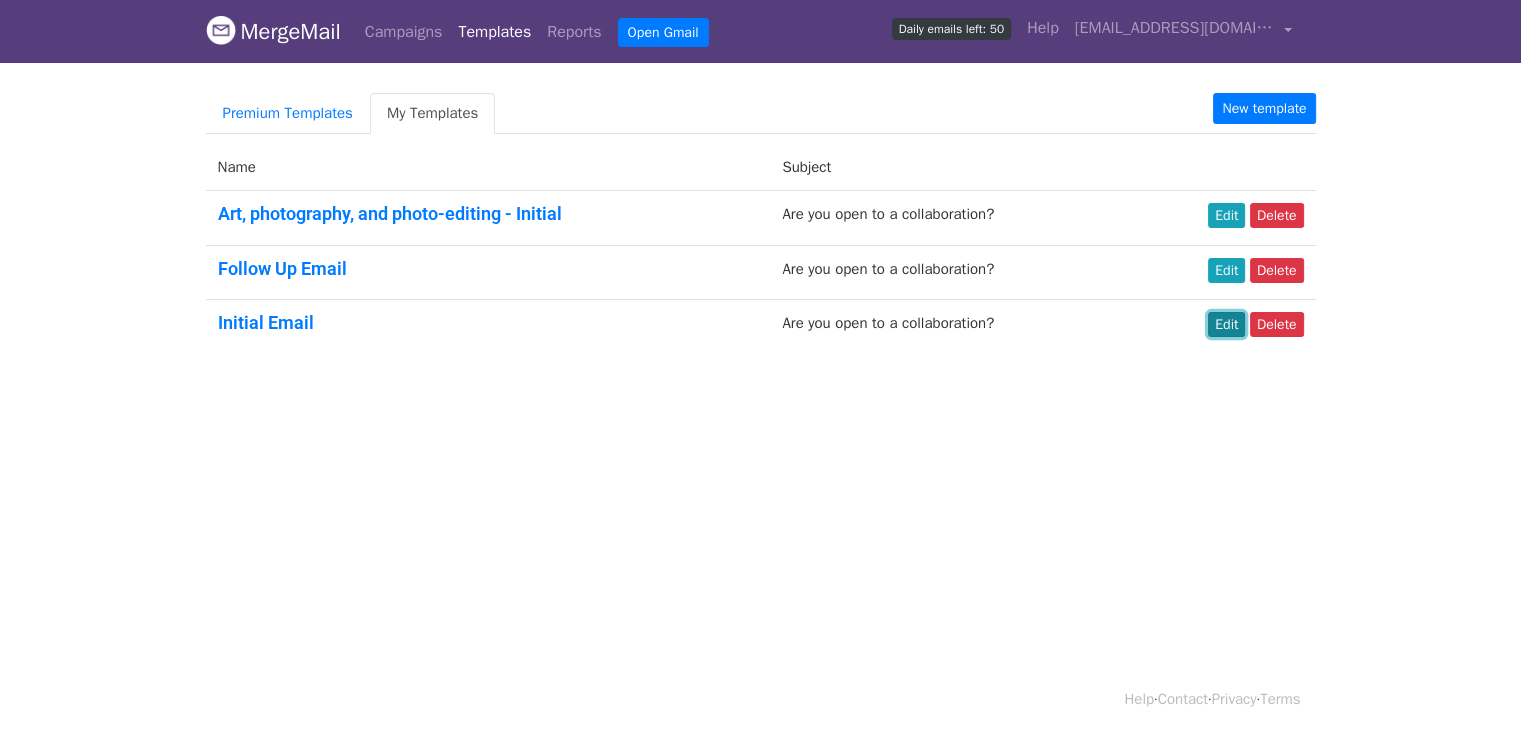 click on "Edit" at bounding box center [1226, 324] 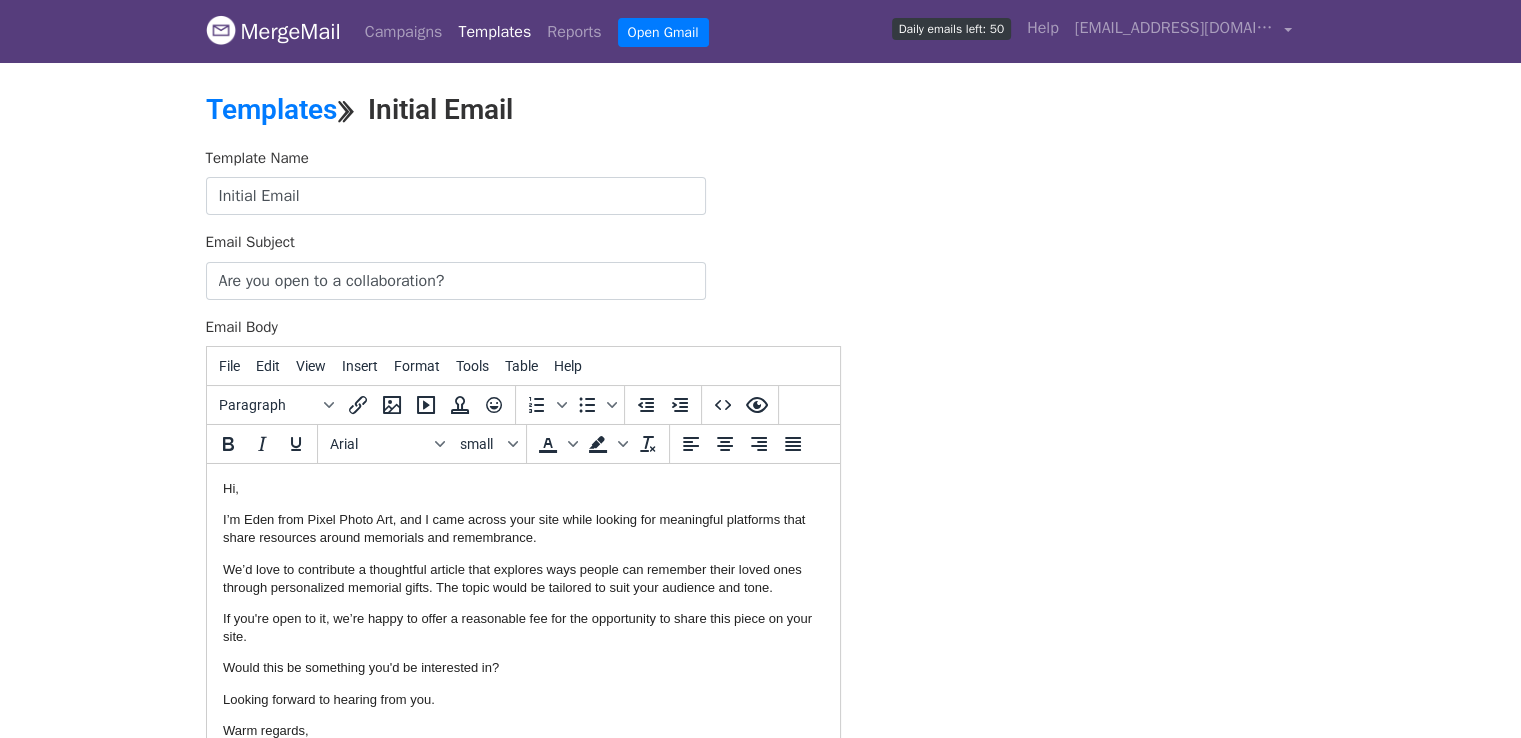 scroll, scrollTop: 0, scrollLeft: 0, axis: both 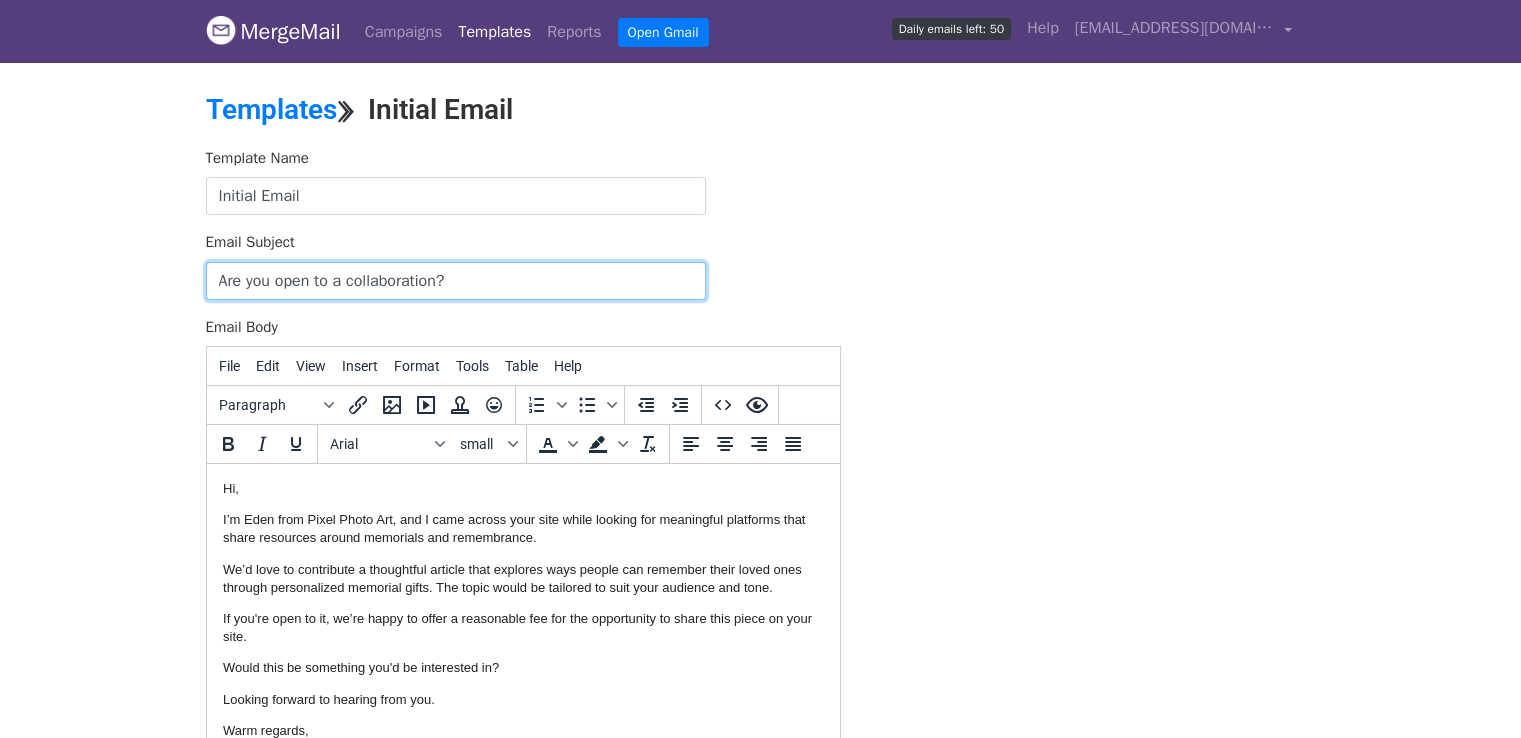 drag, startPoint x: 473, startPoint y: 274, endPoint x: 196, endPoint y: 294, distance: 277.72107 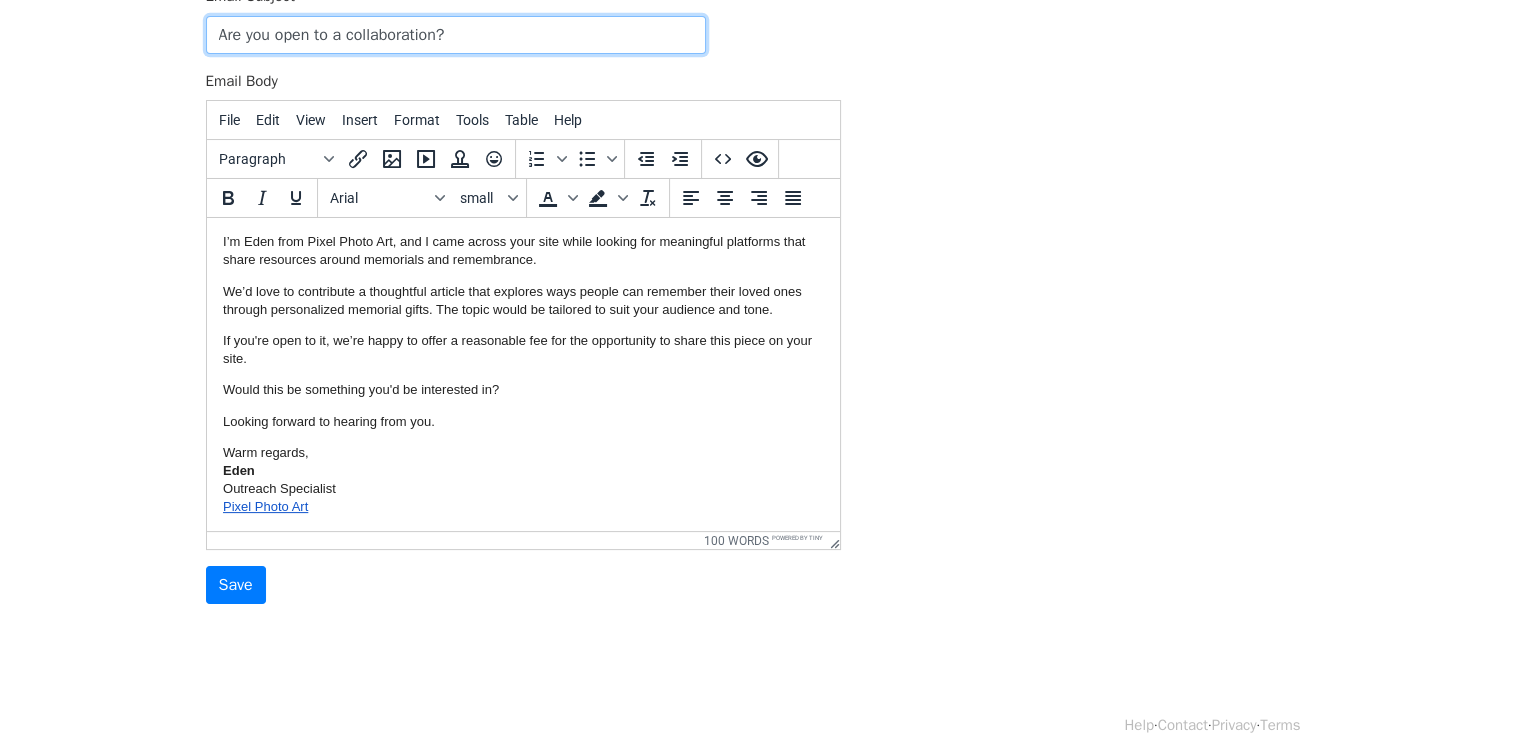 scroll, scrollTop: 272, scrollLeft: 0, axis: vertical 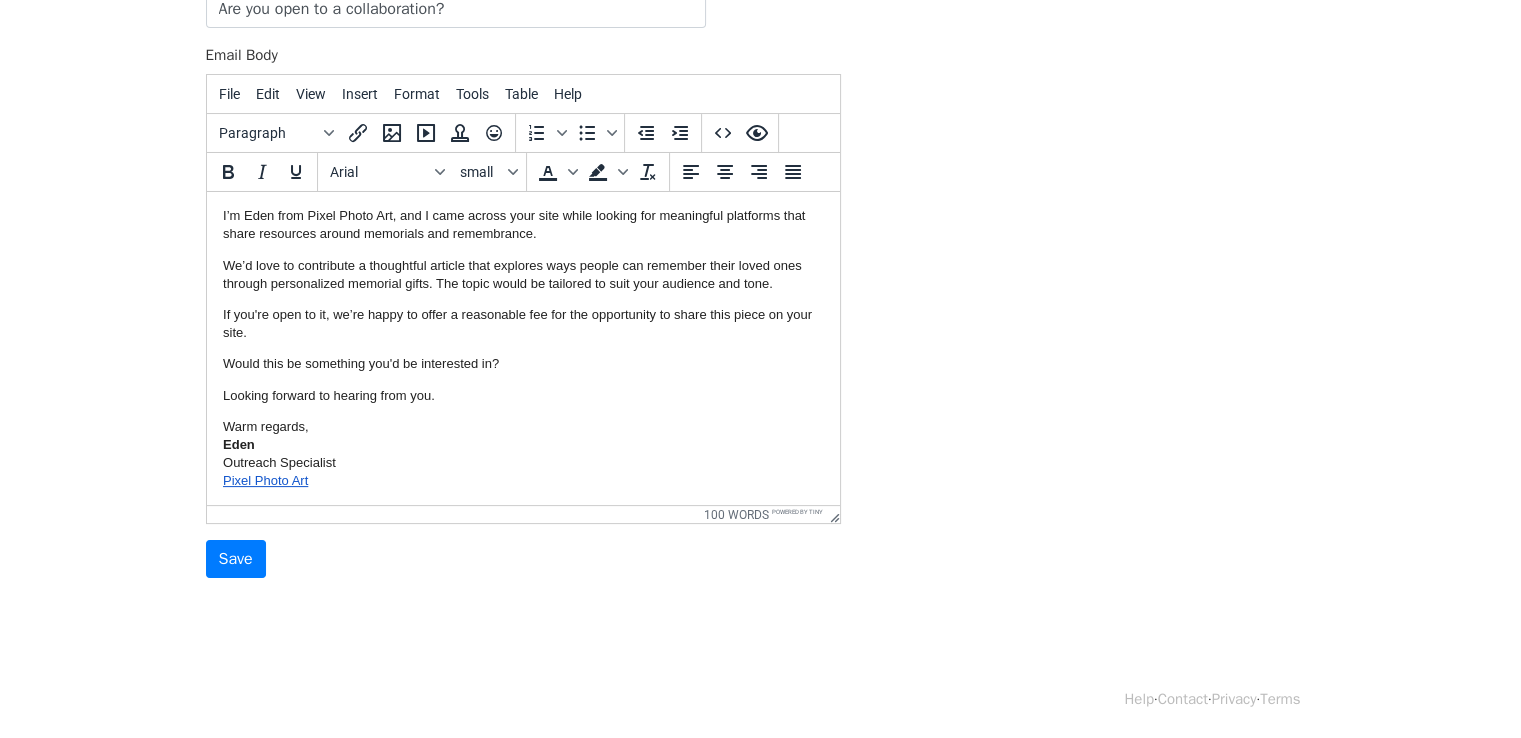 click on "Warm regards, Eden Outreach Specialist Pixel Photo Art" at bounding box center (522, 454) 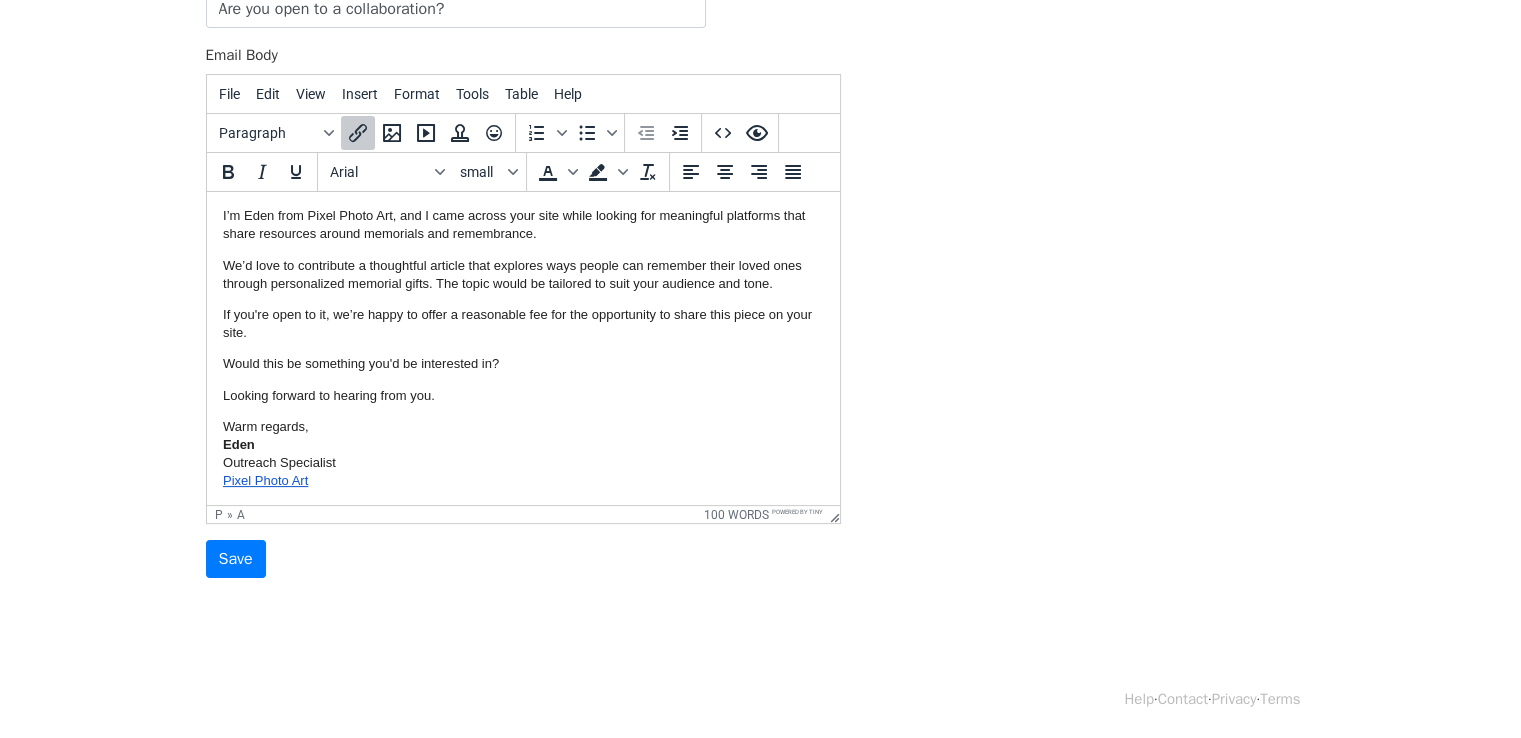 click on "Warm regards, Eden Outreach Specialist Pixel Photo Art" at bounding box center [522, 454] 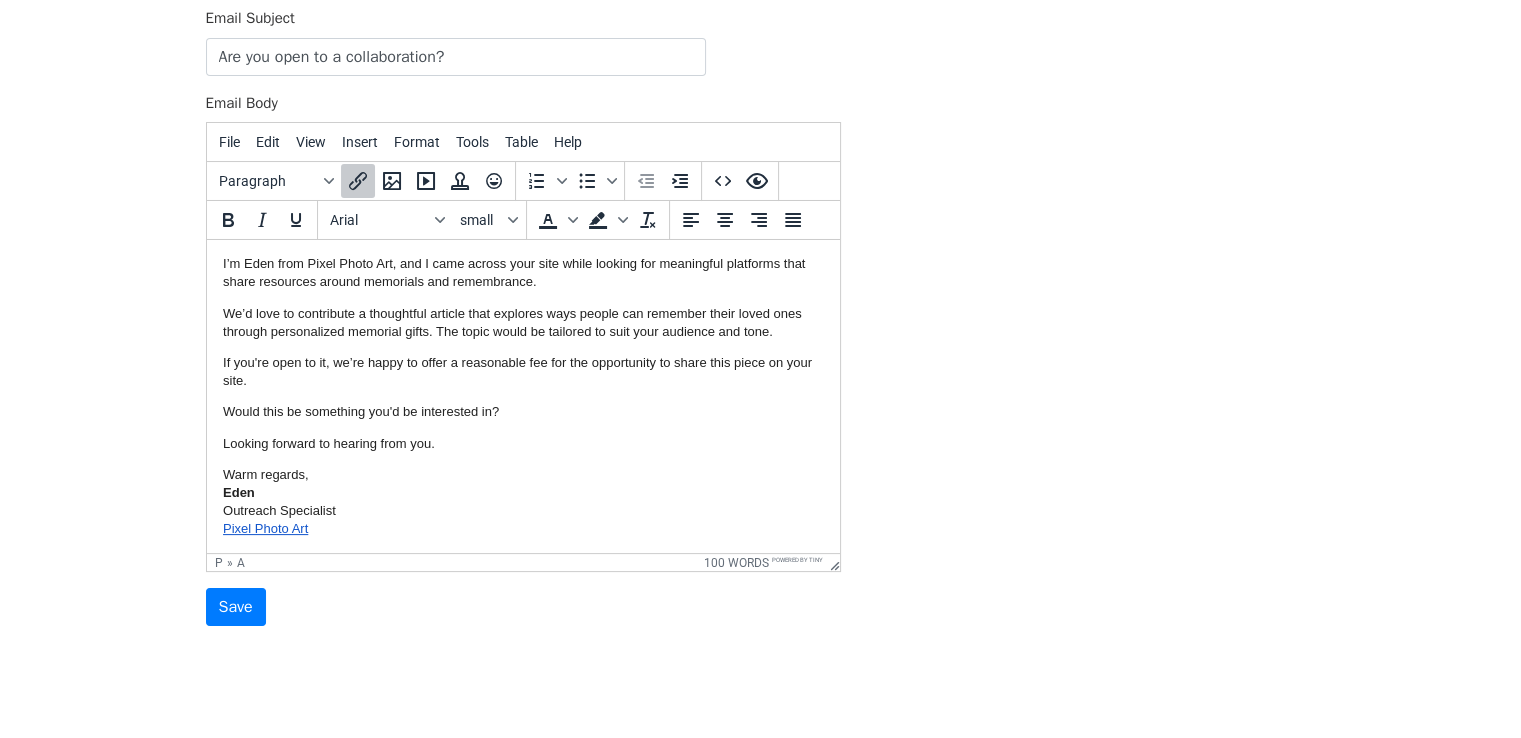 scroll, scrollTop: 272, scrollLeft: 0, axis: vertical 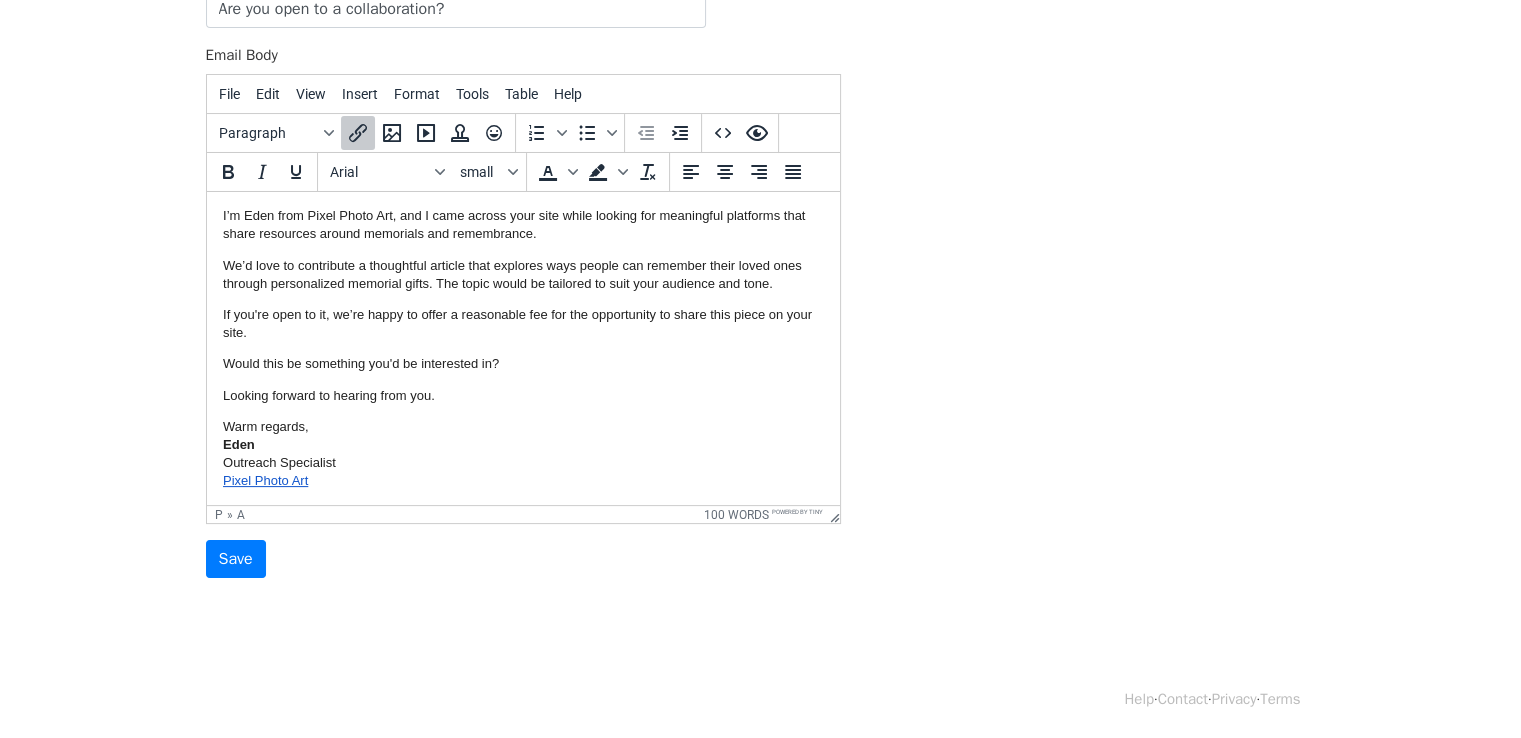 click on "Pixel Photo Art﻿" at bounding box center (264, 480) 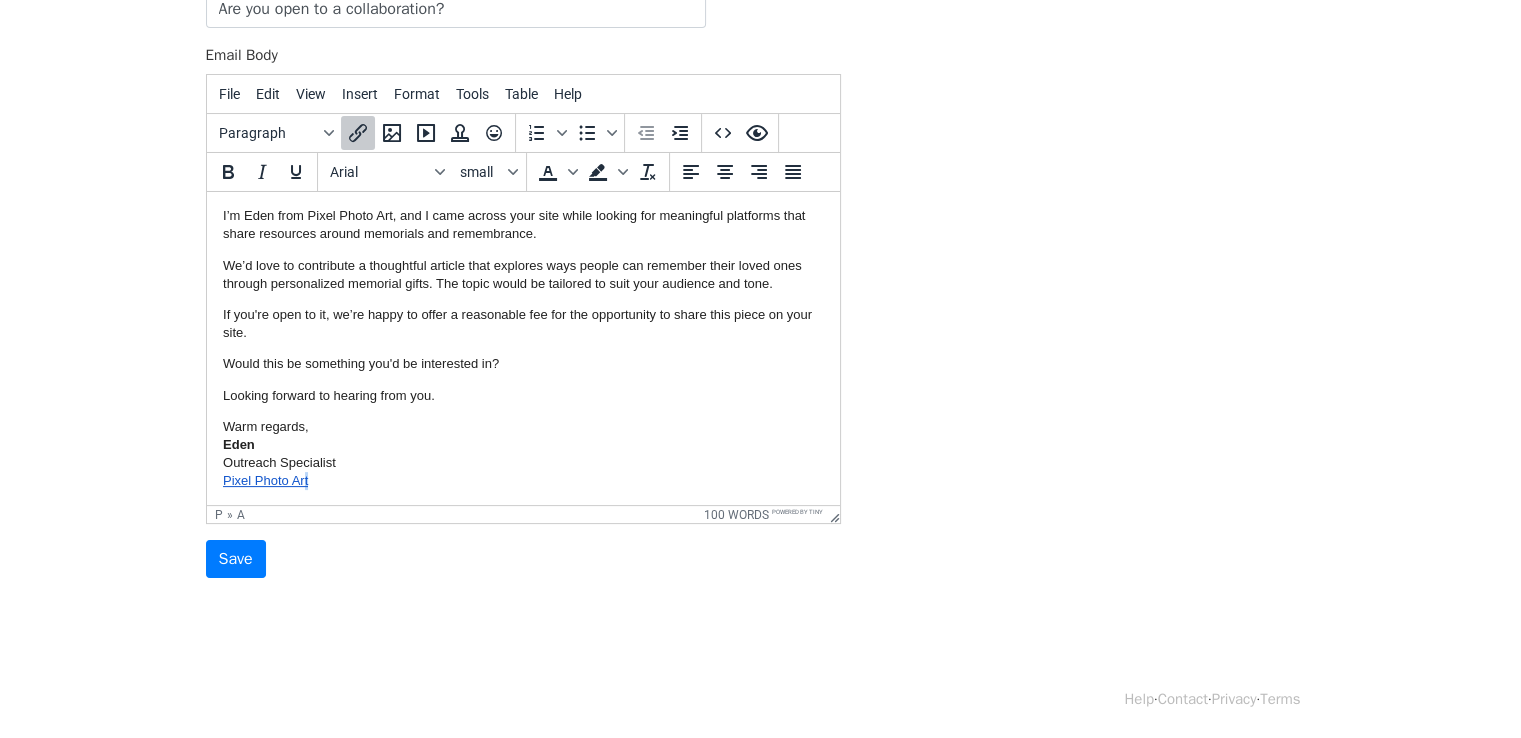 click on "Pixel Photo Art﻿" at bounding box center (264, 480) 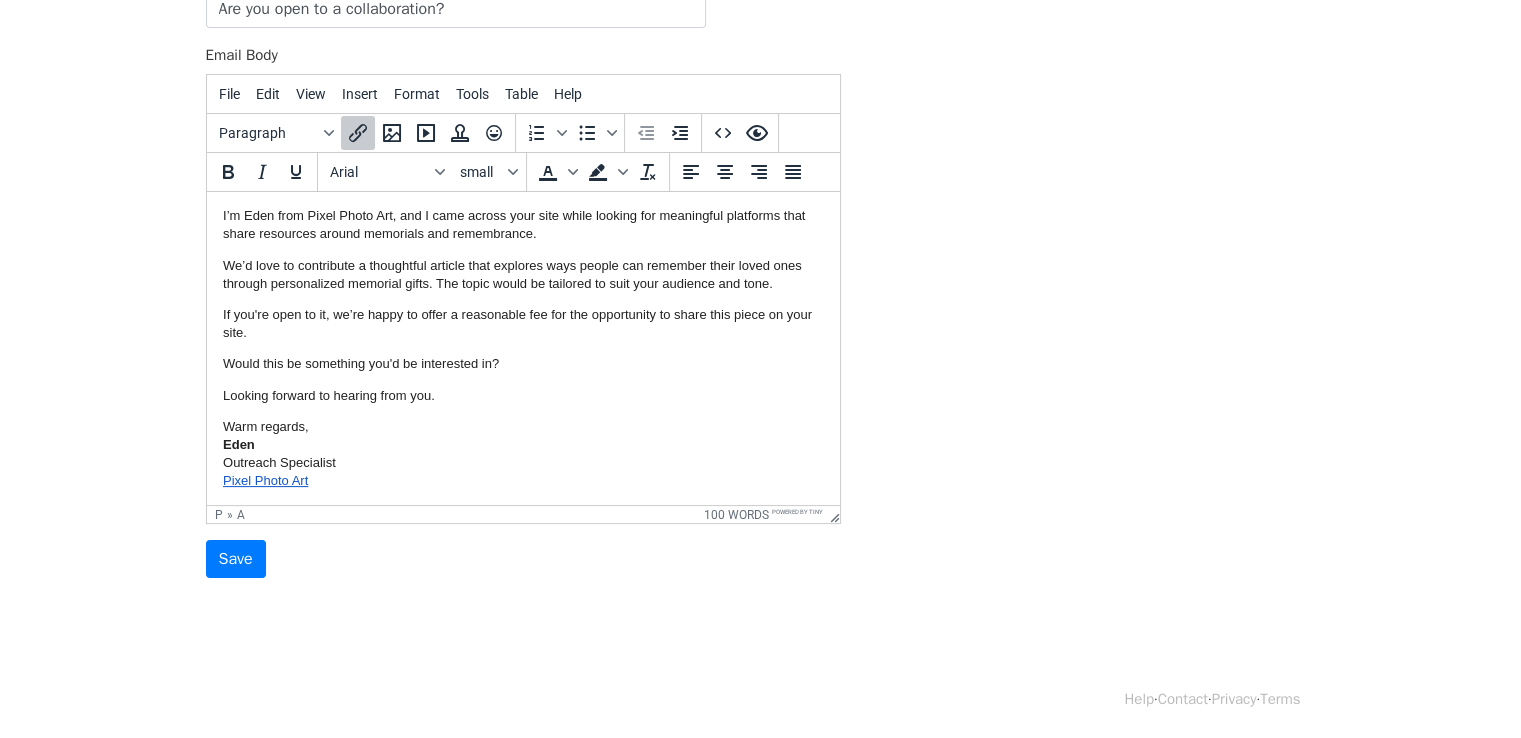 click on "Pixel Photo Art﻿" at bounding box center (264, 480) 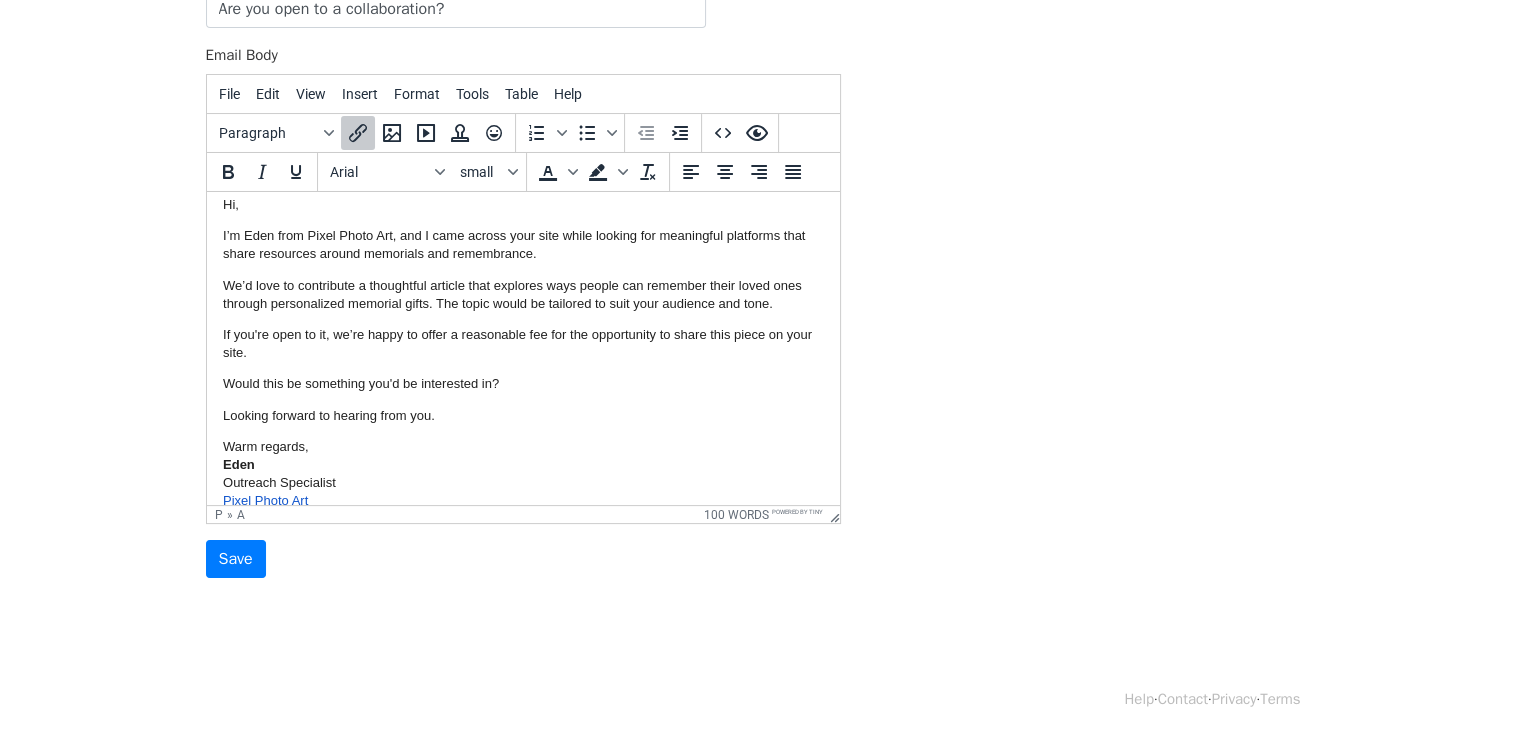 scroll, scrollTop: 0, scrollLeft: 0, axis: both 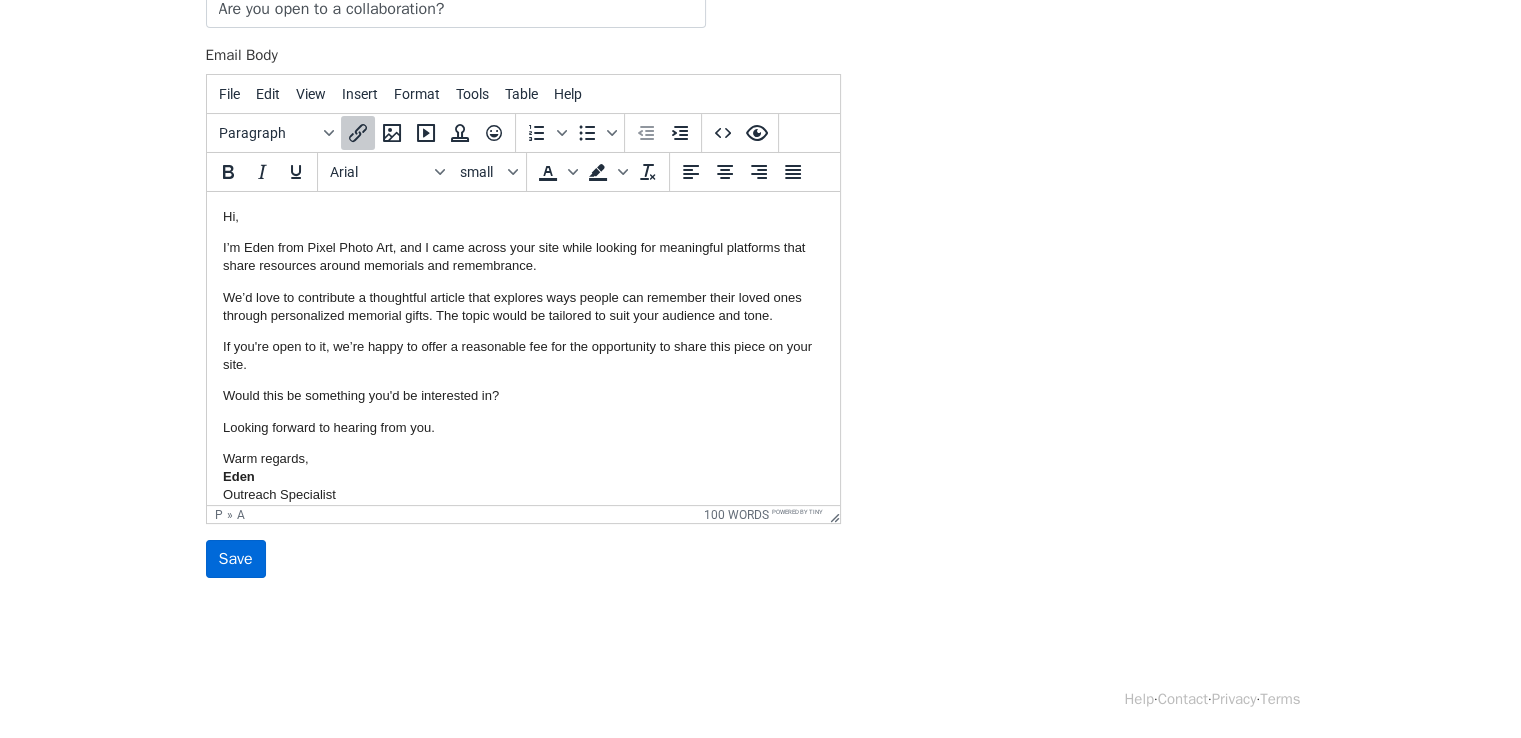 click on "Save" at bounding box center [236, 559] 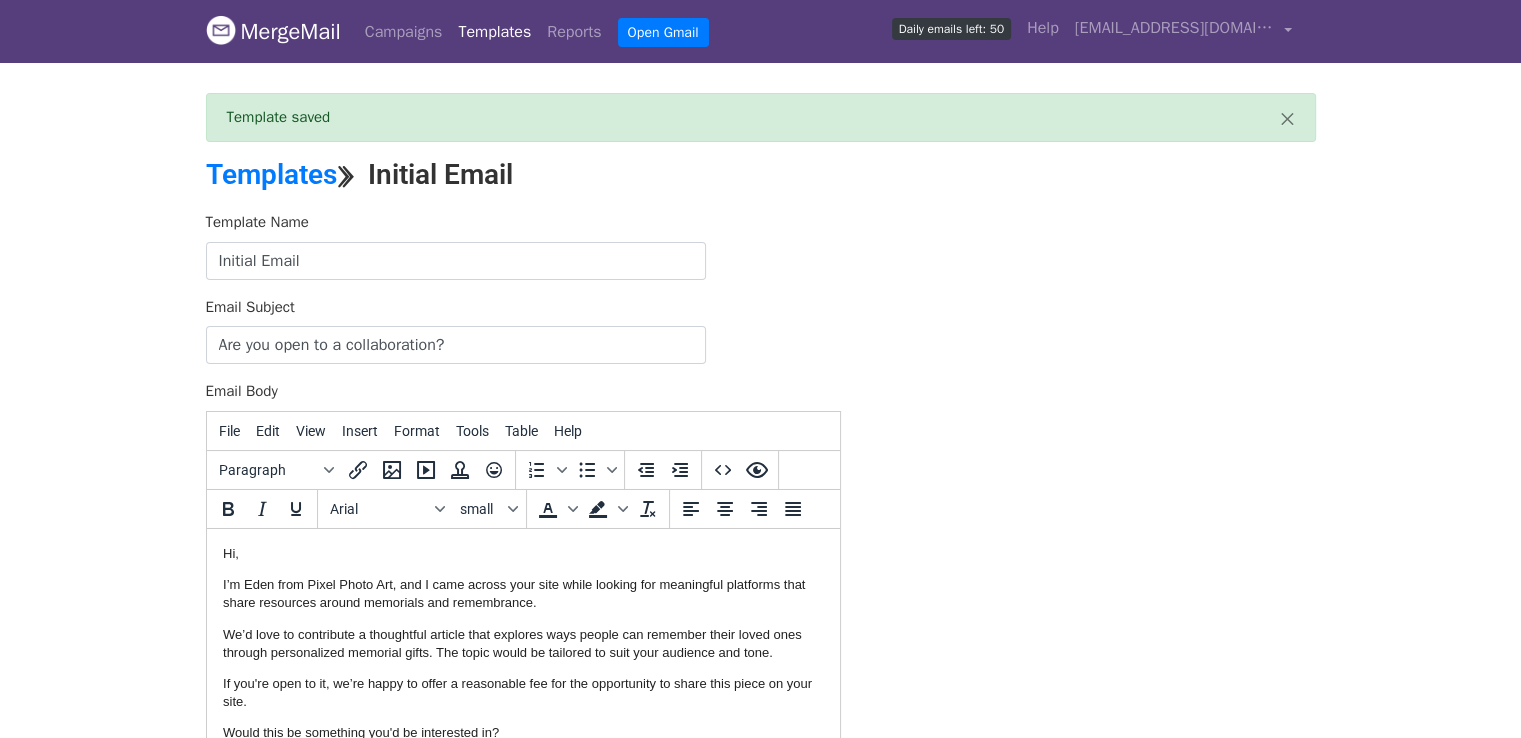 scroll, scrollTop: 0, scrollLeft: 0, axis: both 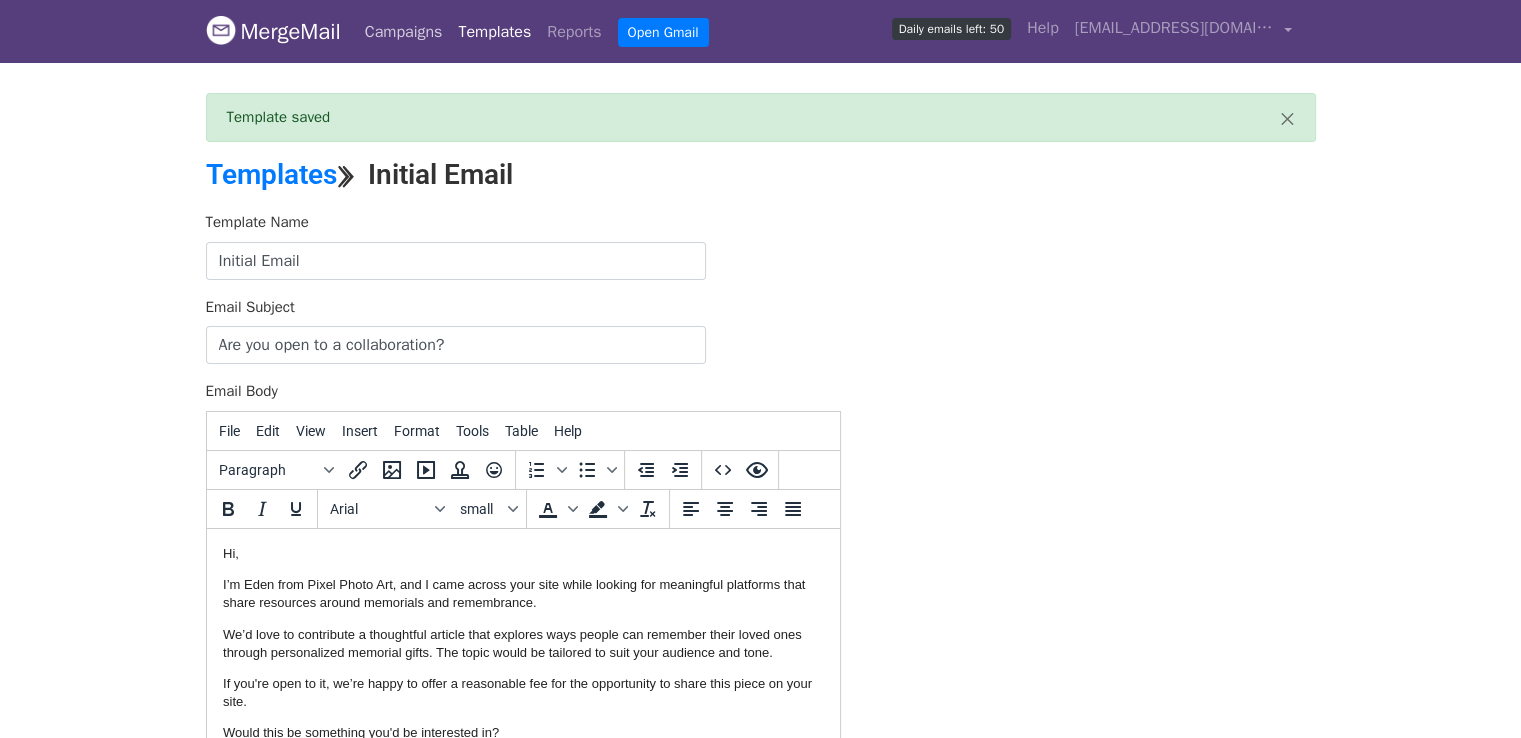 click on "Campaigns" at bounding box center [404, 32] 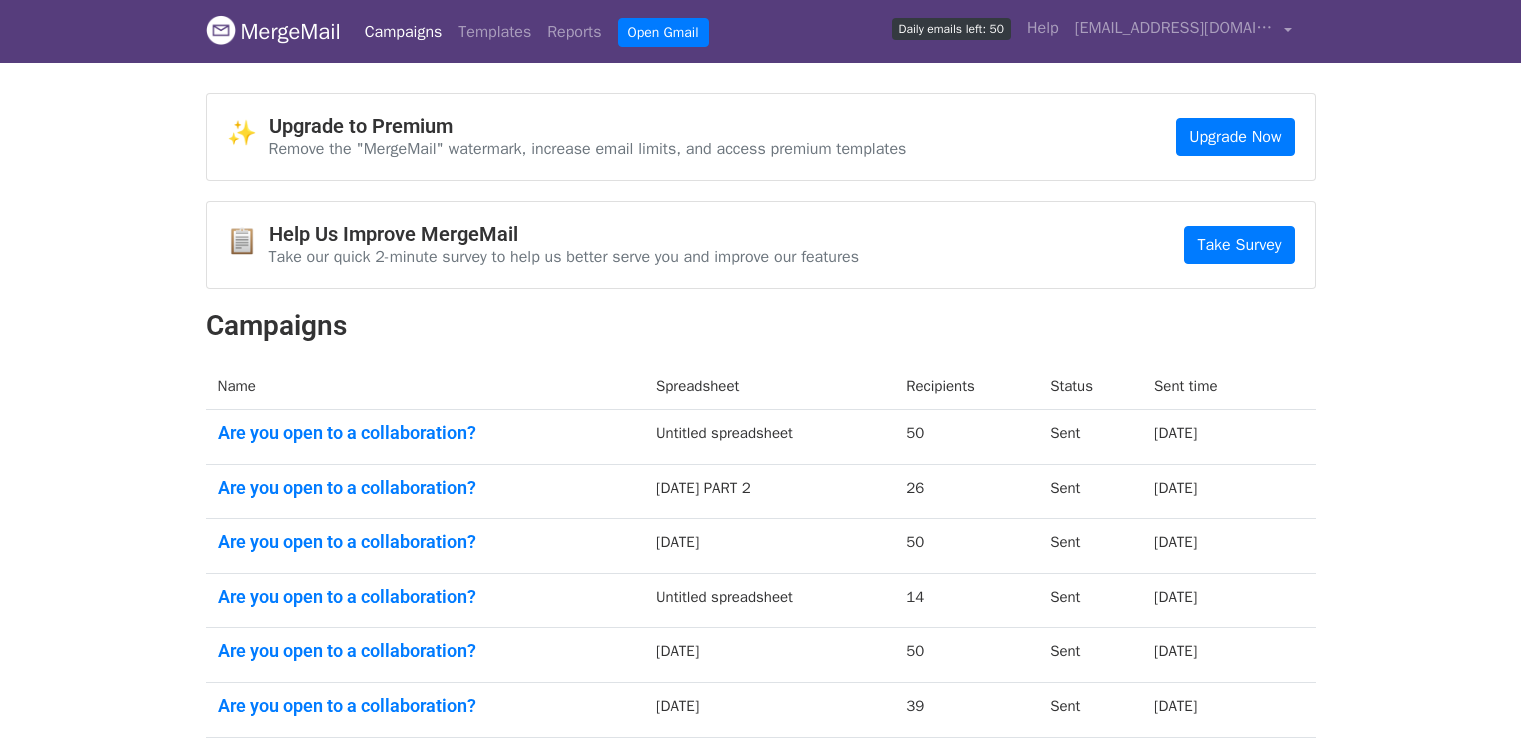 scroll, scrollTop: 0, scrollLeft: 0, axis: both 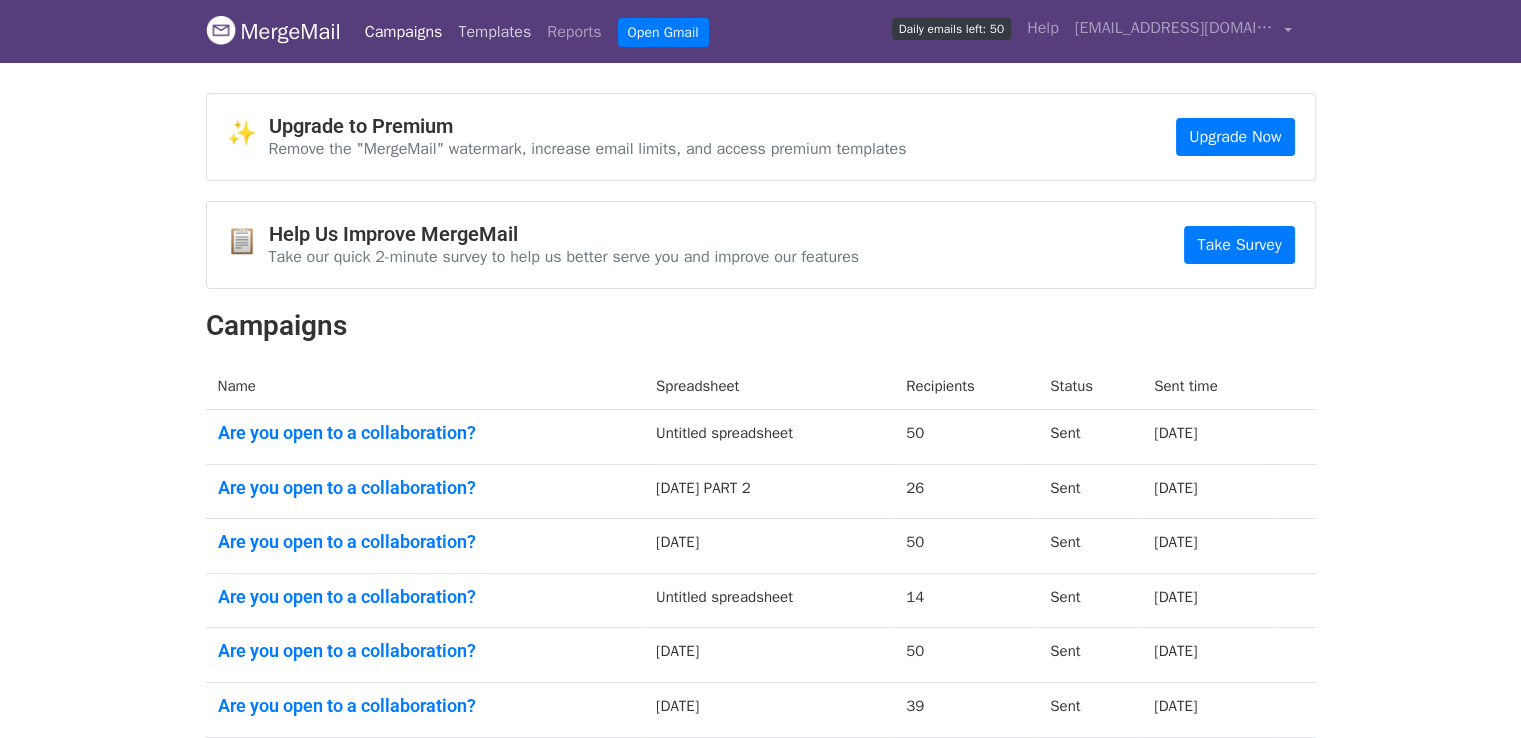 click on "Templates" at bounding box center (494, 32) 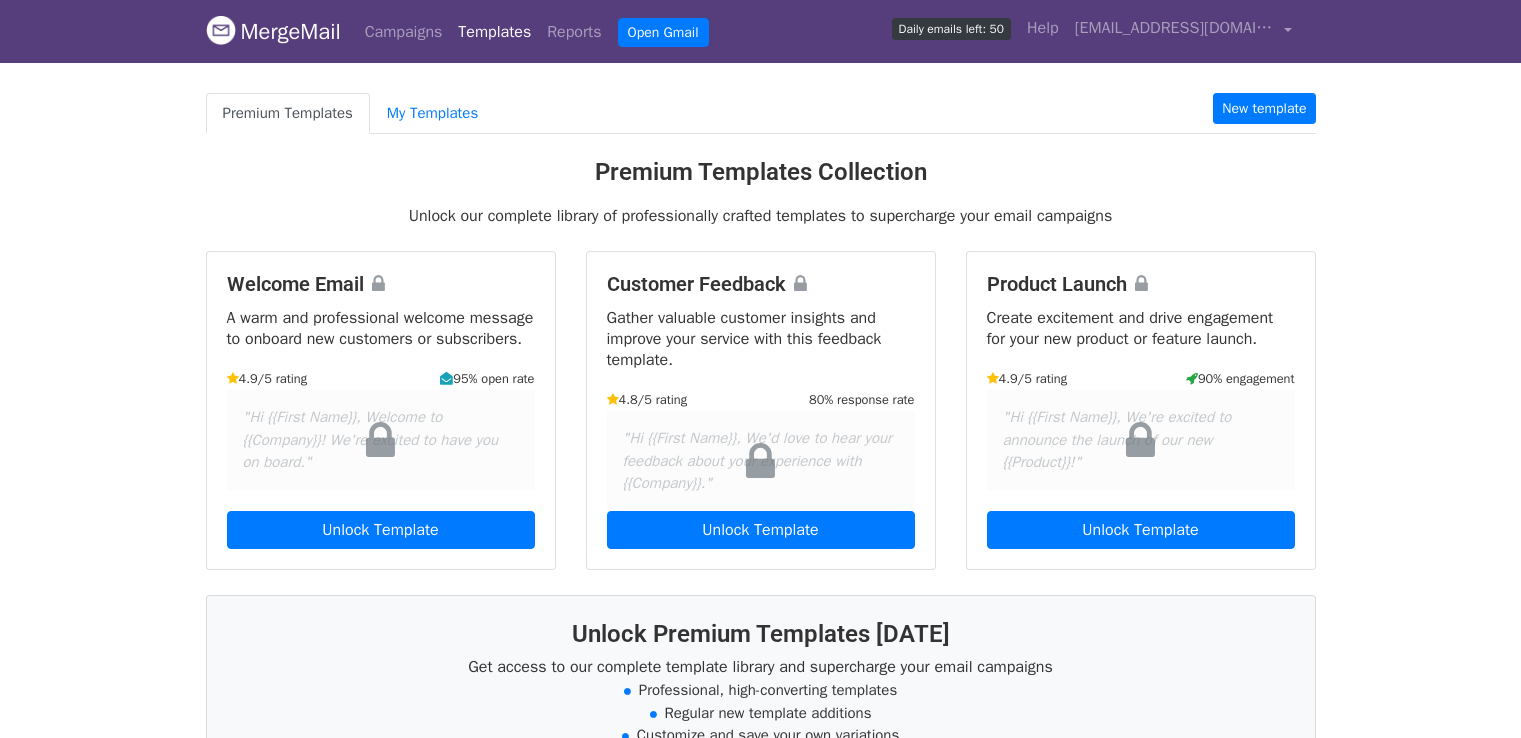 scroll, scrollTop: 0, scrollLeft: 0, axis: both 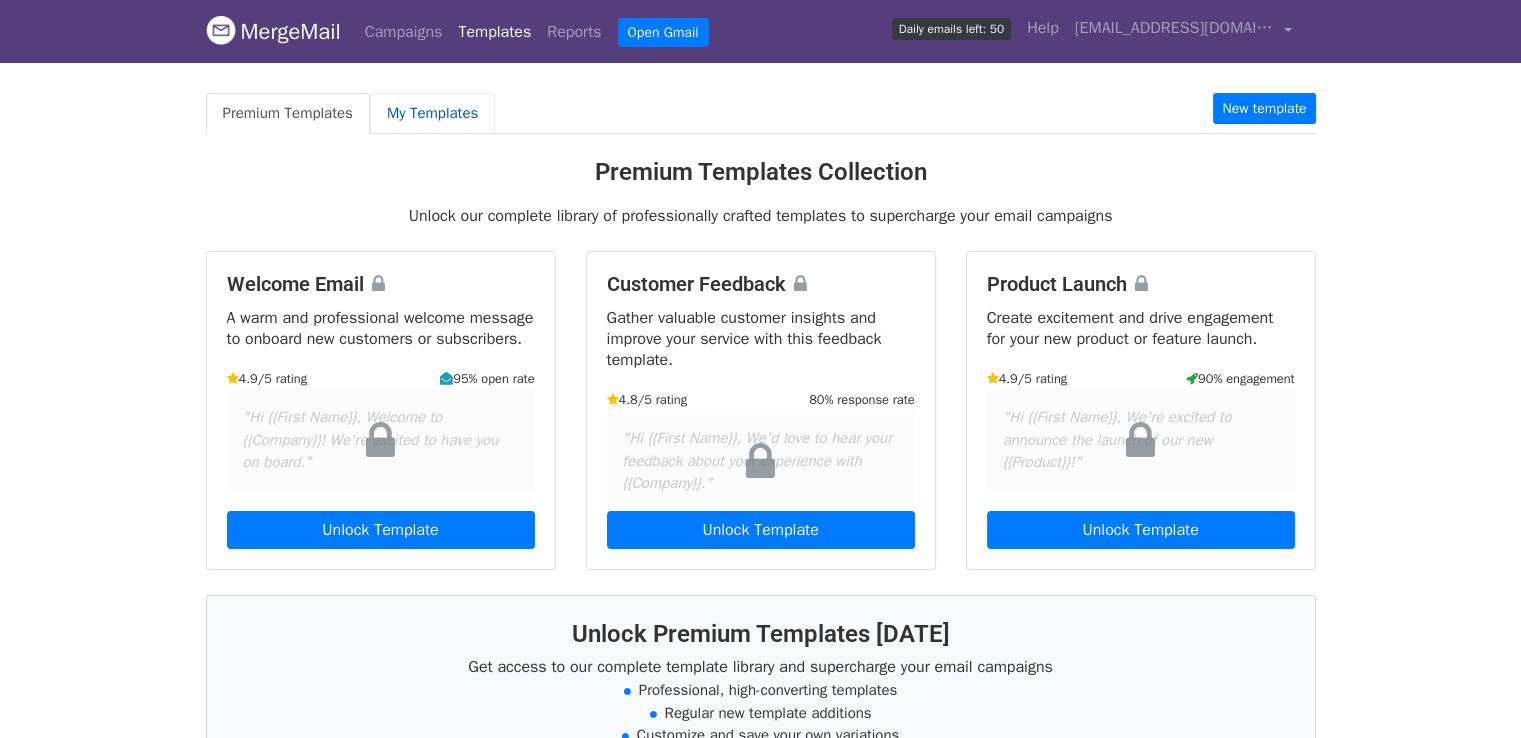 click on "My Templates" at bounding box center (432, 113) 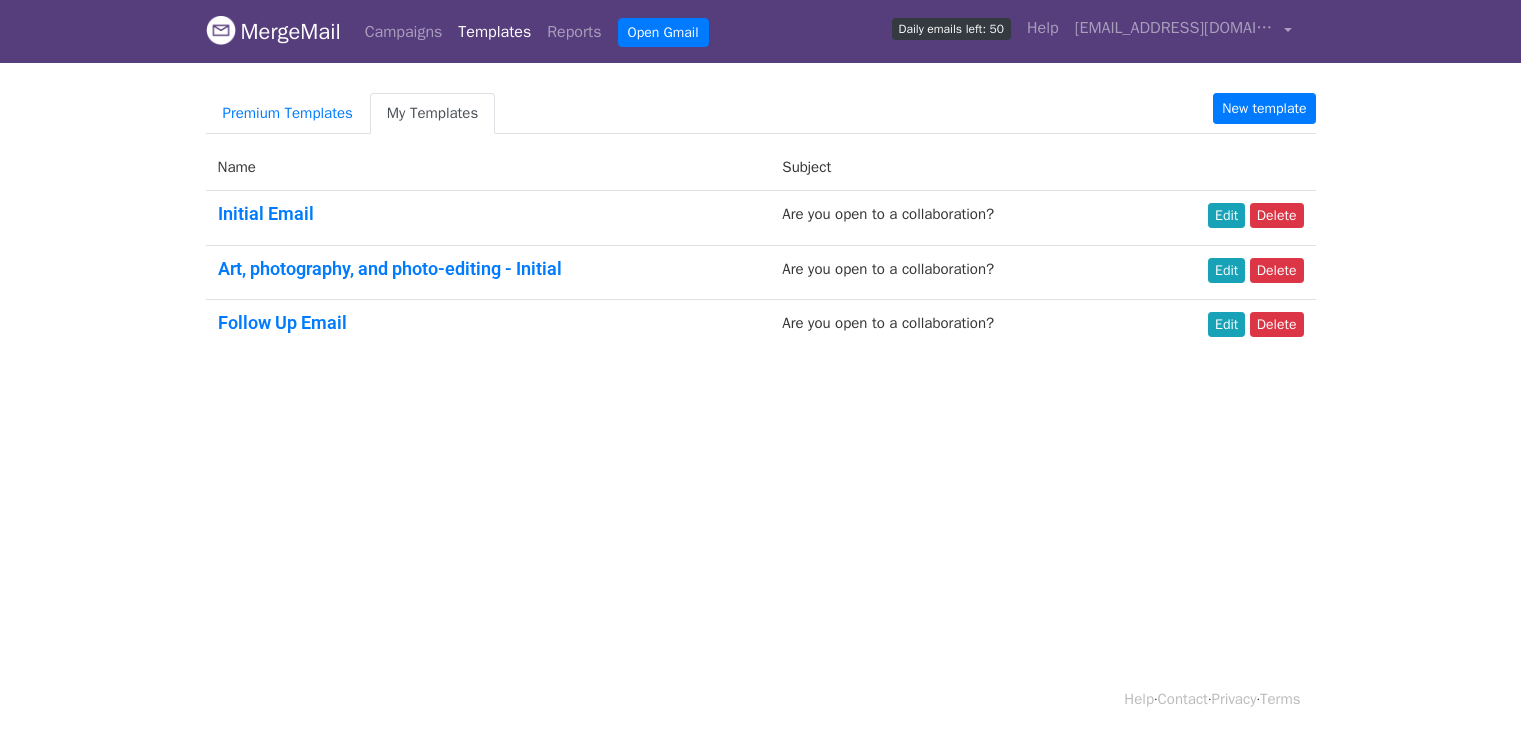 scroll, scrollTop: 0, scrollLeft: 0, axis: both 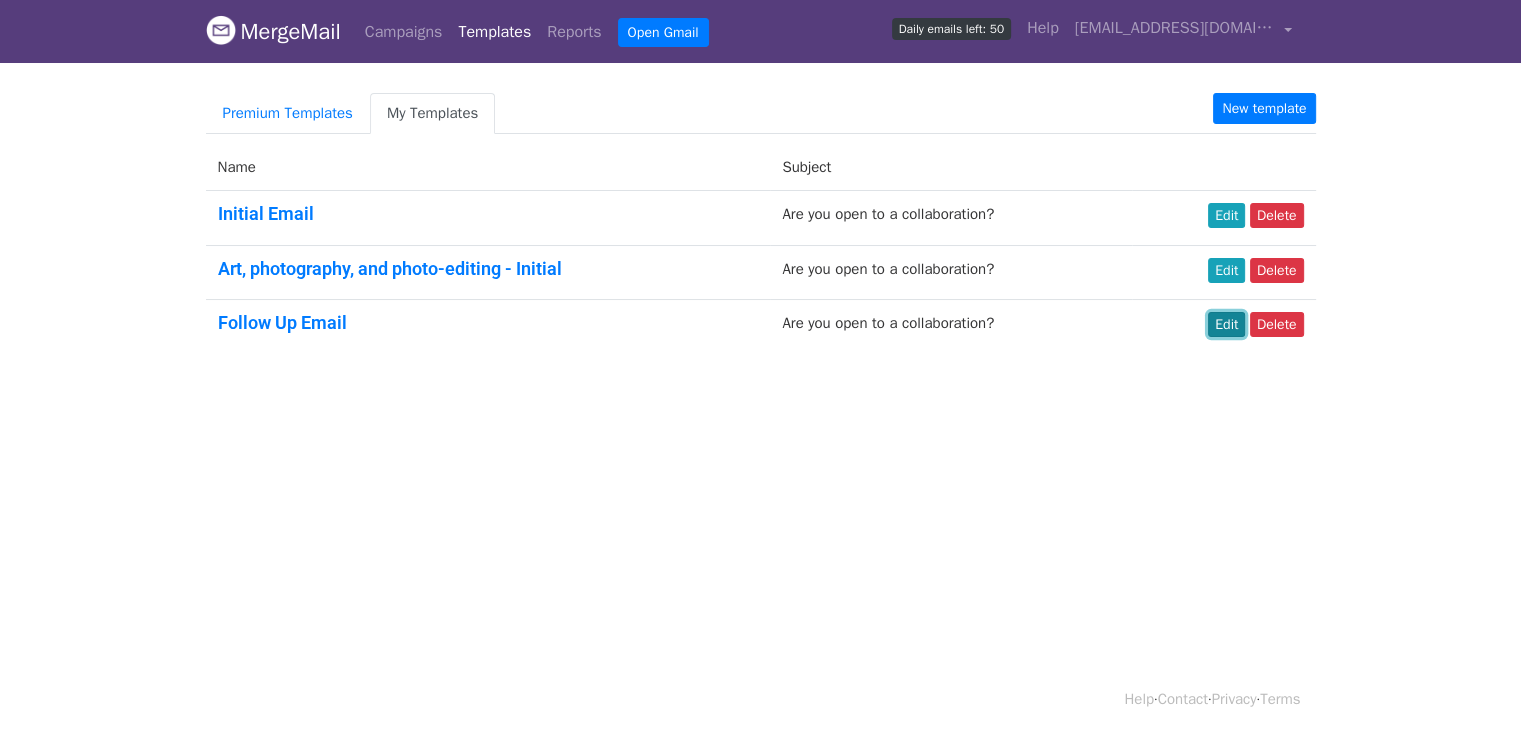 click on "Edit" at bounding box center (1226, 324) 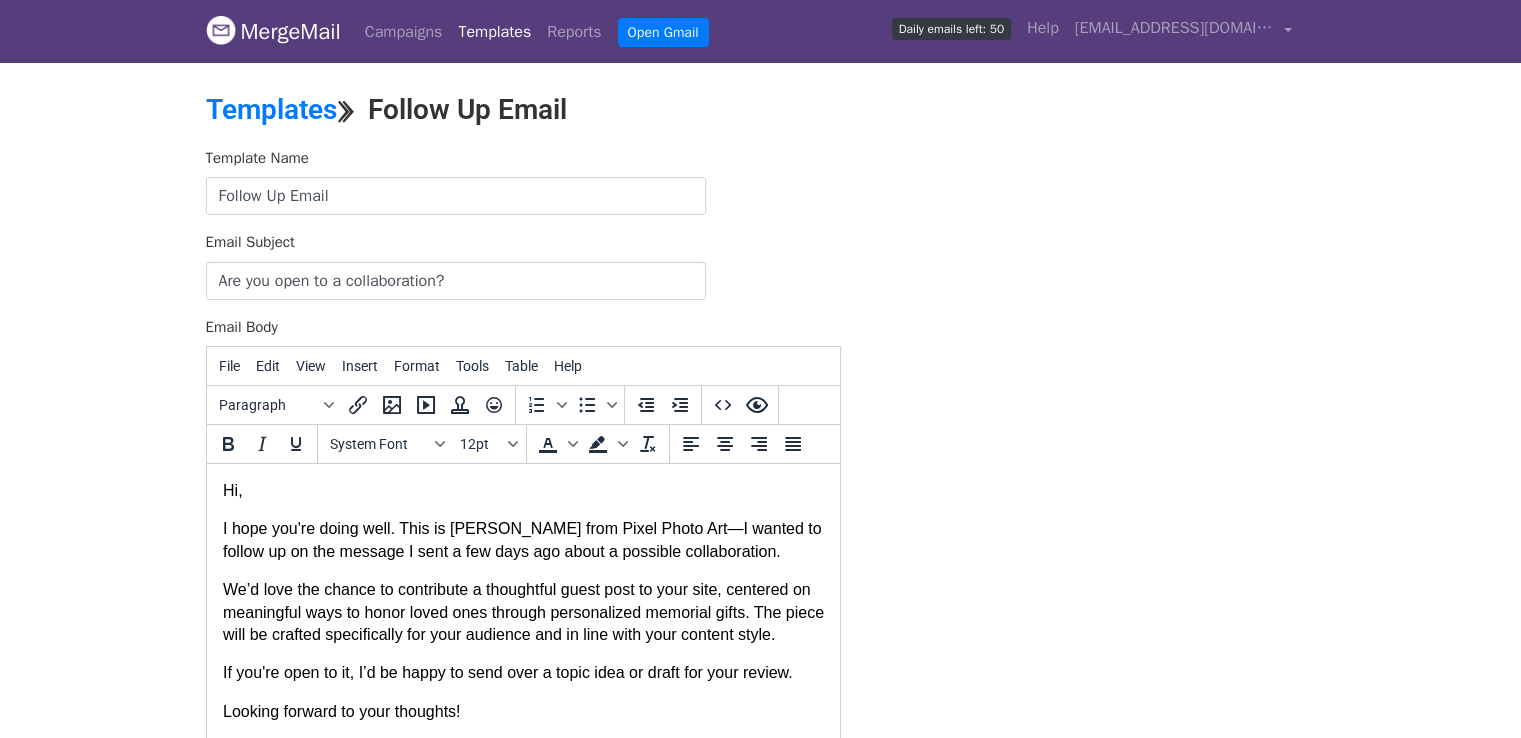 scroll, scrollTop: 0, scrollLeft: 0, axis: both 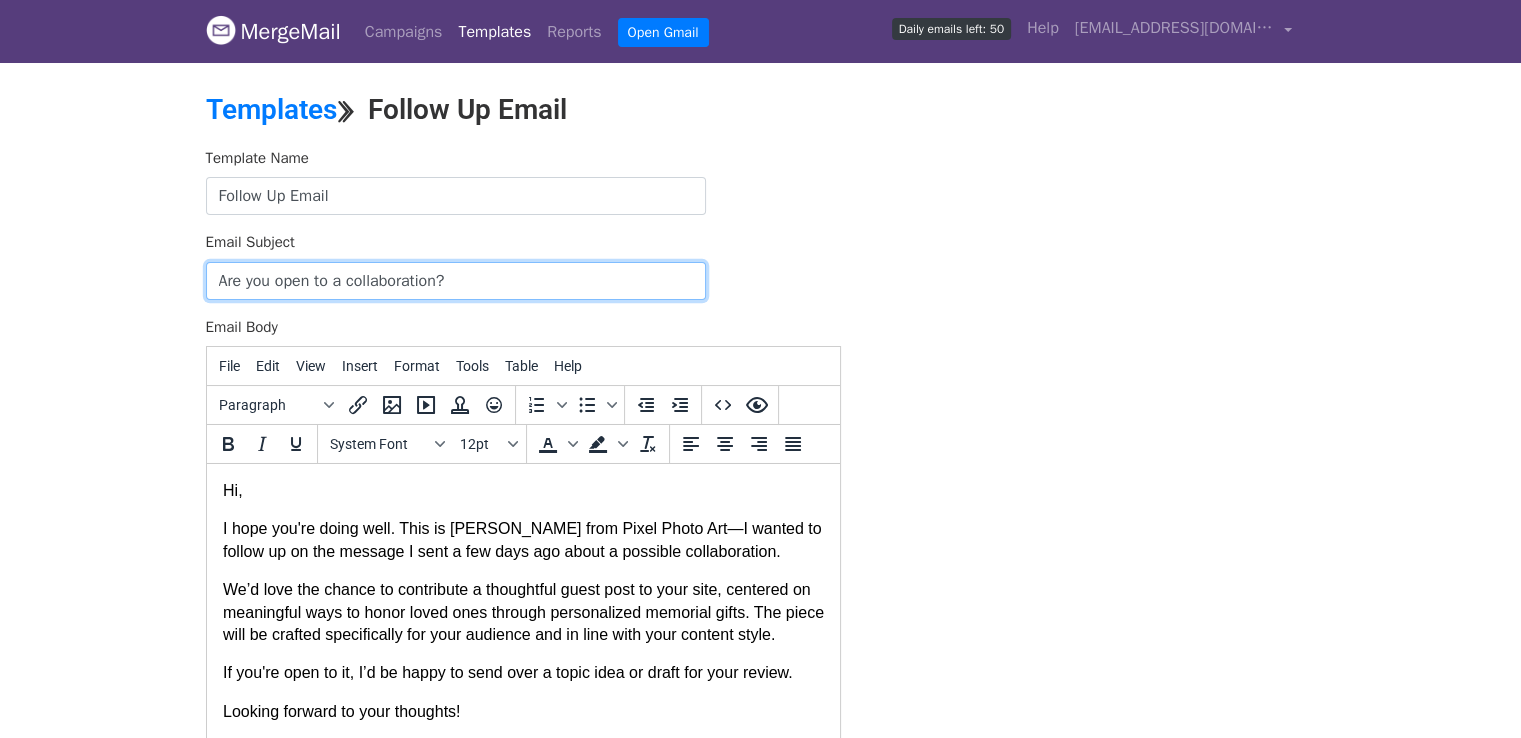 drag, startPoint x: 465, startPoint y: 284, endPoint x: 212, endPoint y: 299, distance: 253.44427 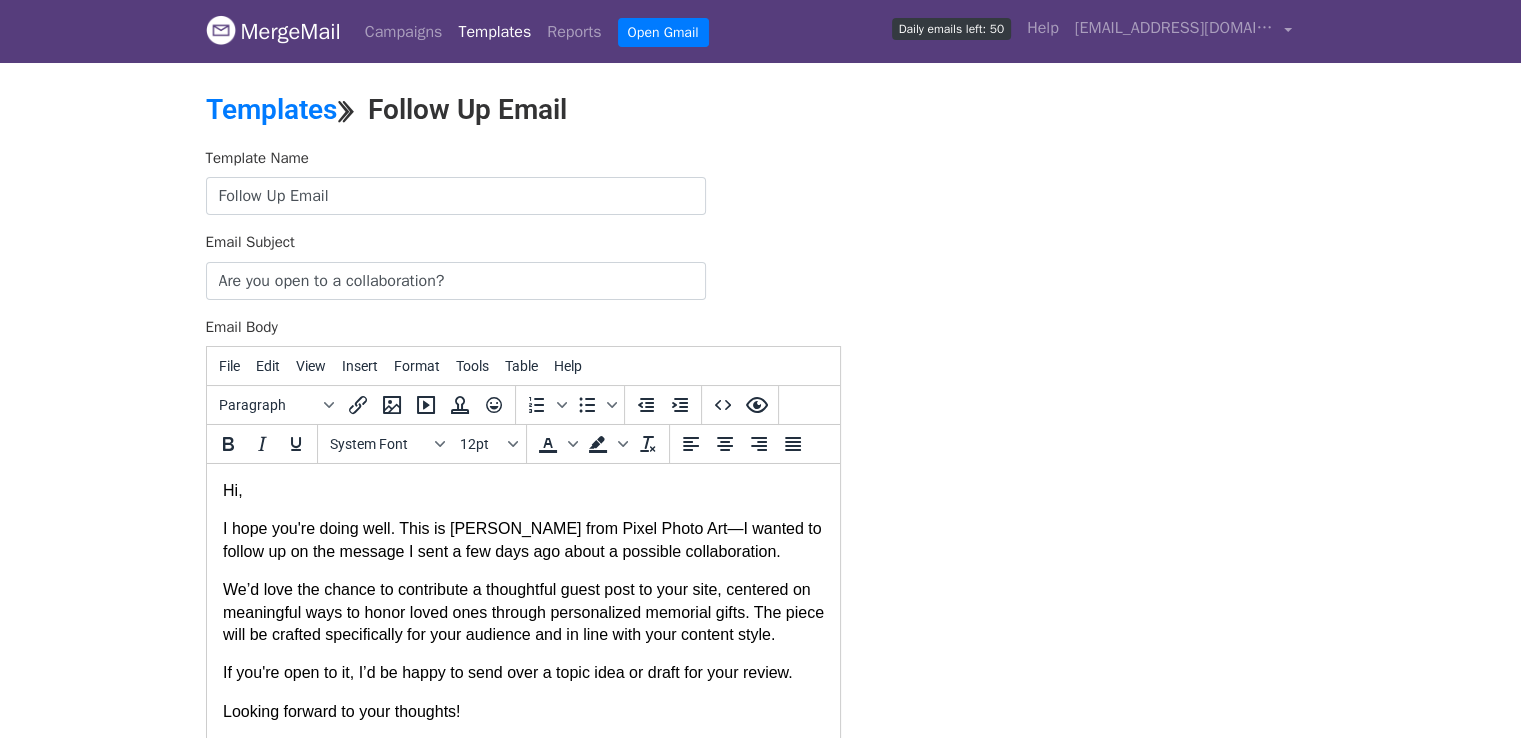 click on "Template Name
Follow Up Email
Email Subject
Are you open to a collaboration?
Email Body
File Edit View Insert Format Tools Table Help Paragraph To open the popup, press Shift+Enter To open the popup, press Shift+Enter System Font 12pt To open the popup, press Shift+Enter To open the popup, press Shift+Enter 104 words Powered by Tiny
Save" at bounding box center [761, 499] 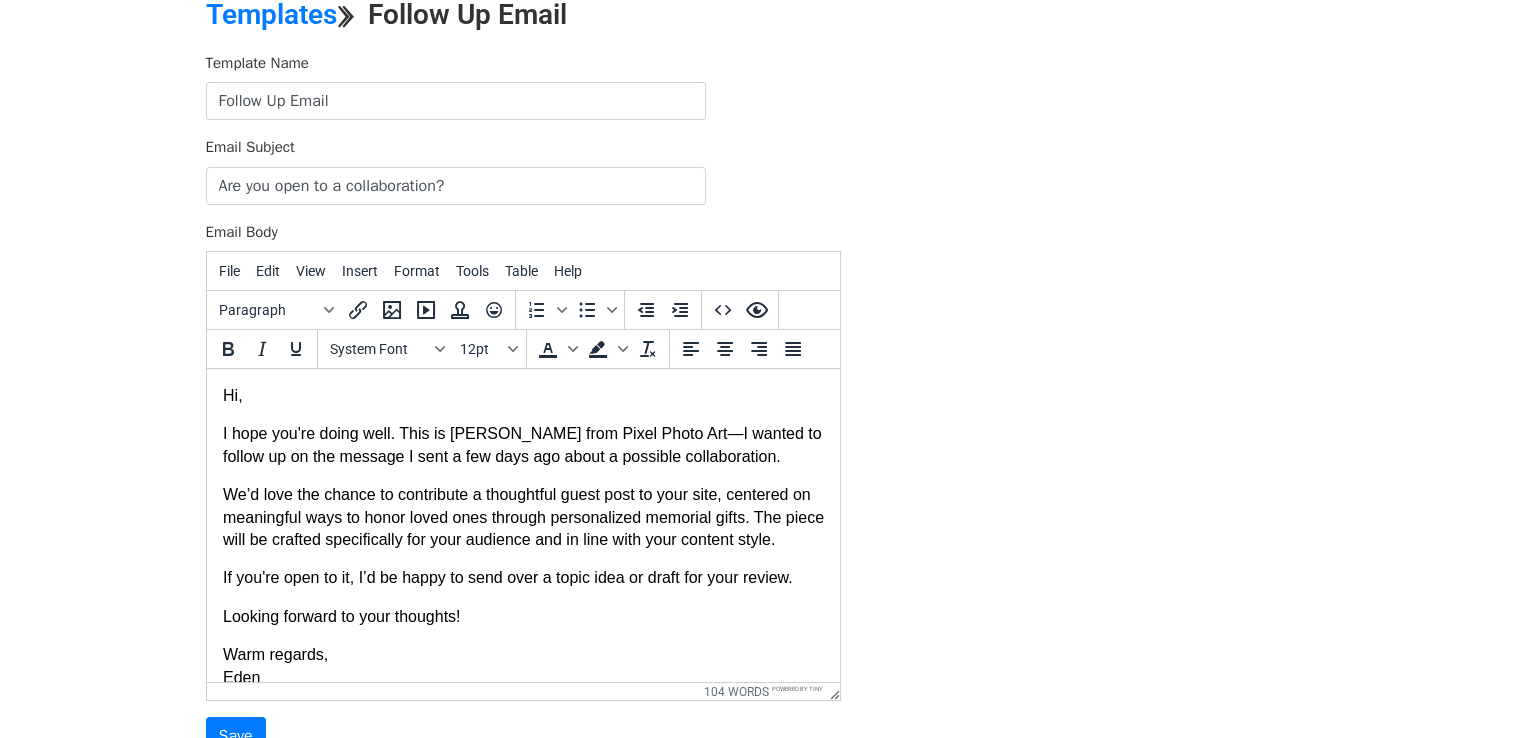scroll, scrollTop: 272, scrollLeft: 0, axis: vertical 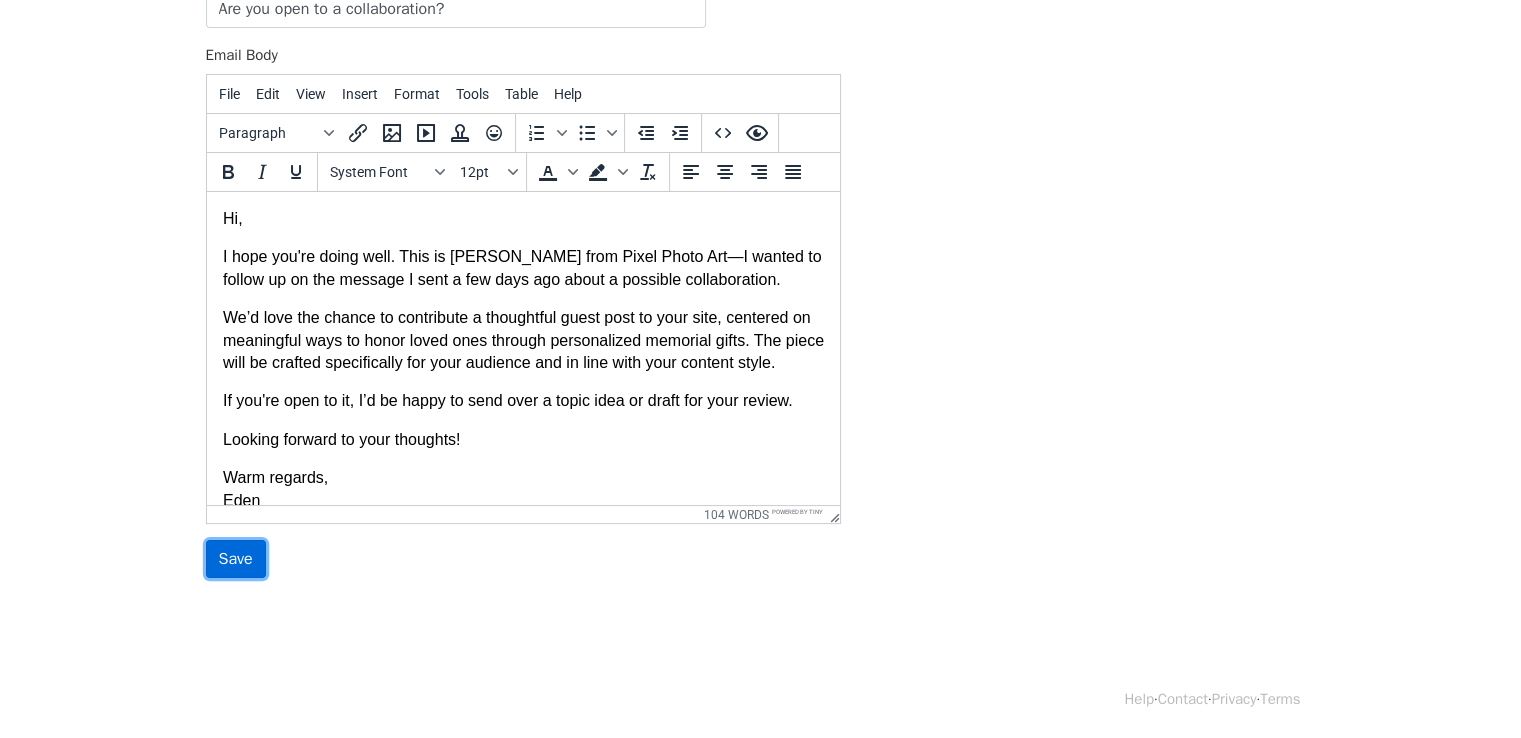 drag, startPoint x: 230, startPoint y: 557, endPoint x: 241, endPoint y: 560, distance: 11.401754 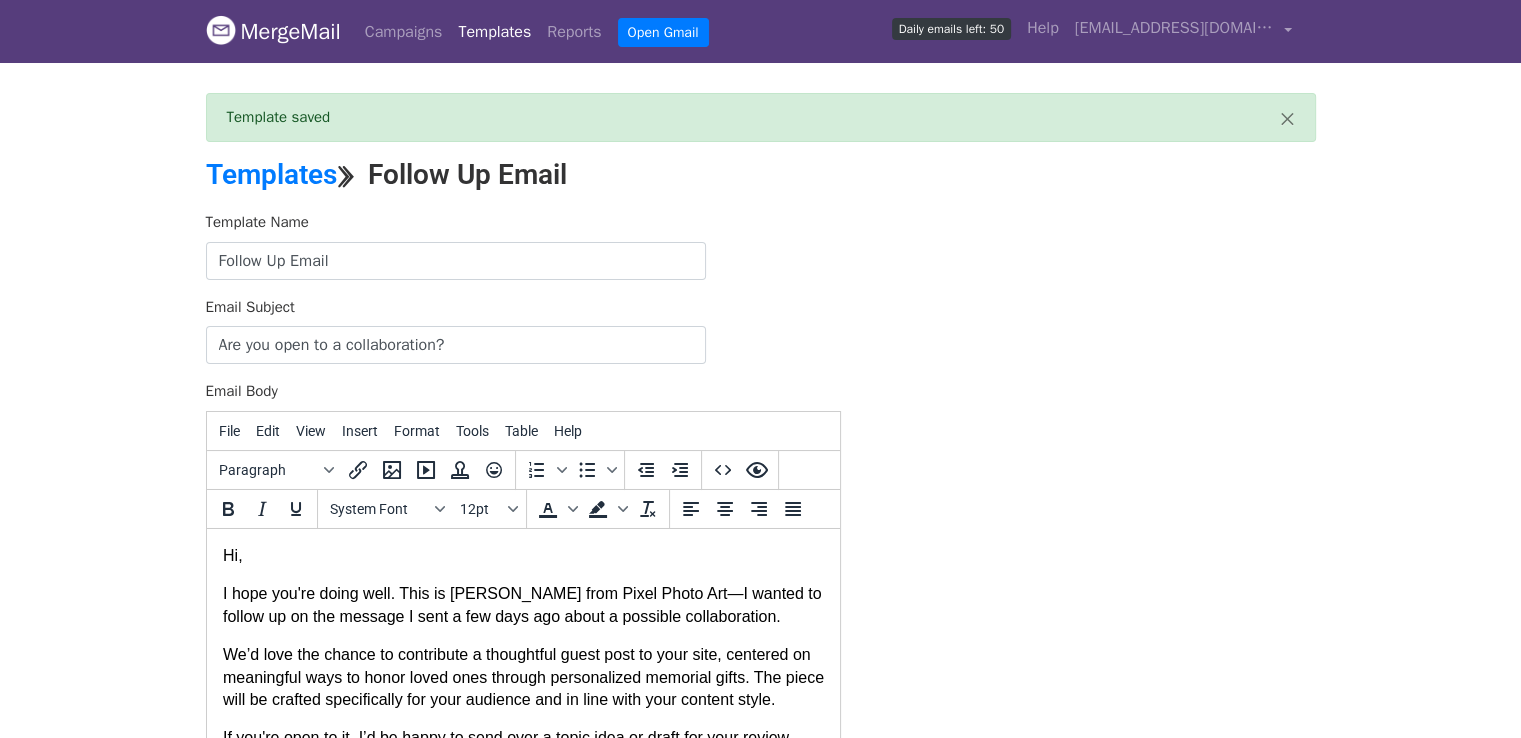 scroll, scrollTop: 0, scrollLeft: 0, axis: both 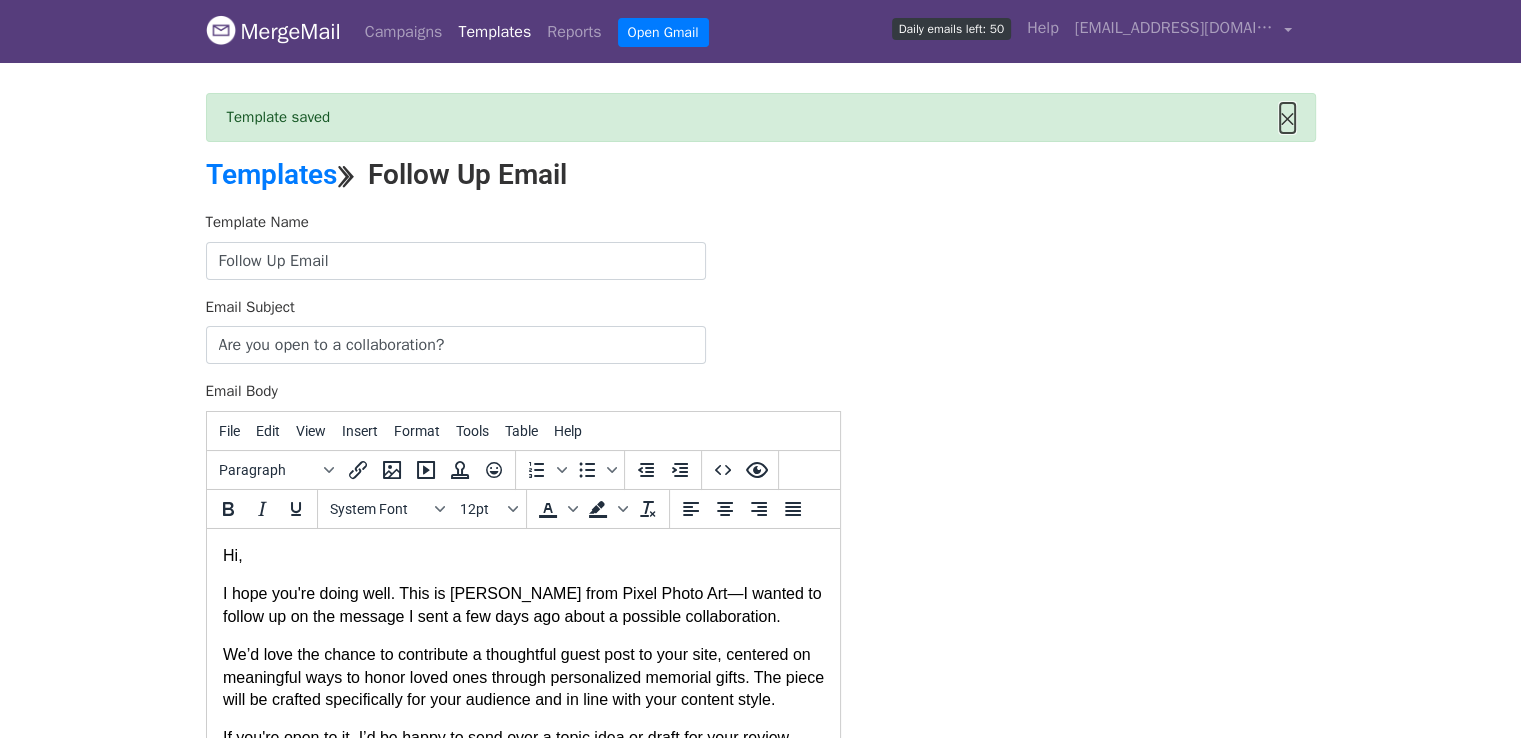 click on "×" at bounding box center (1287, 118) 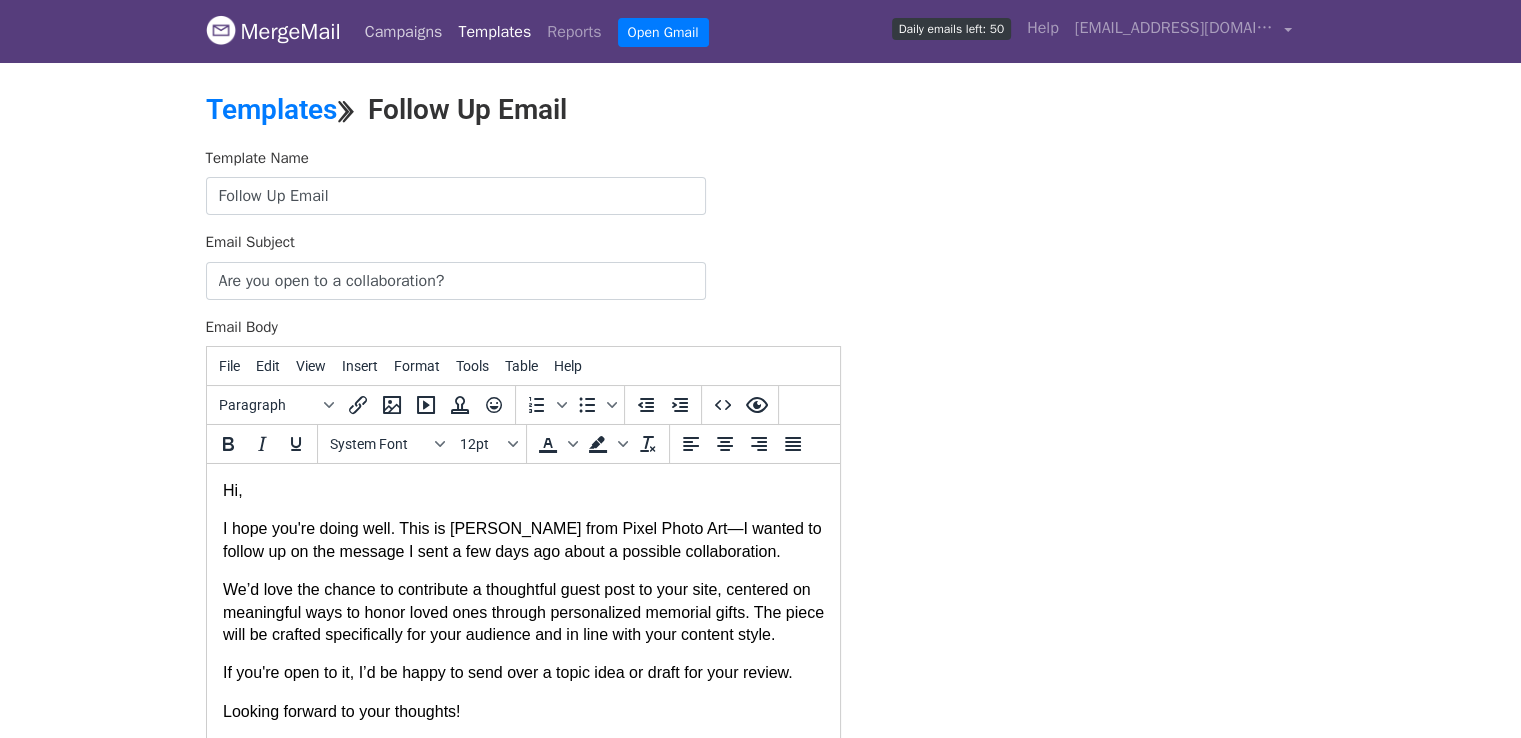 click on "Campaigns" at bounding box center (404, 32) 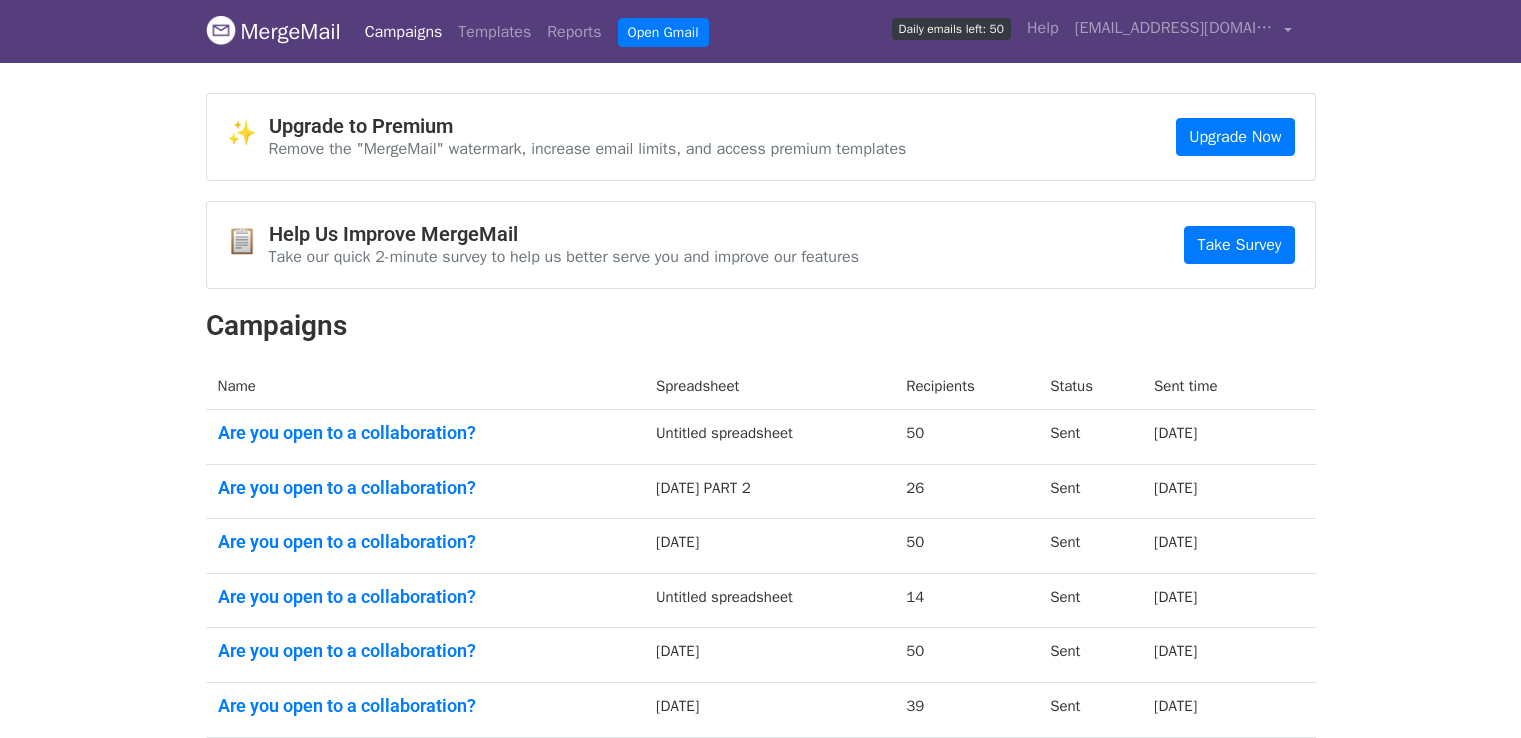 scroll, scrollTop: 0, scrollLeft: 0, axis: both 